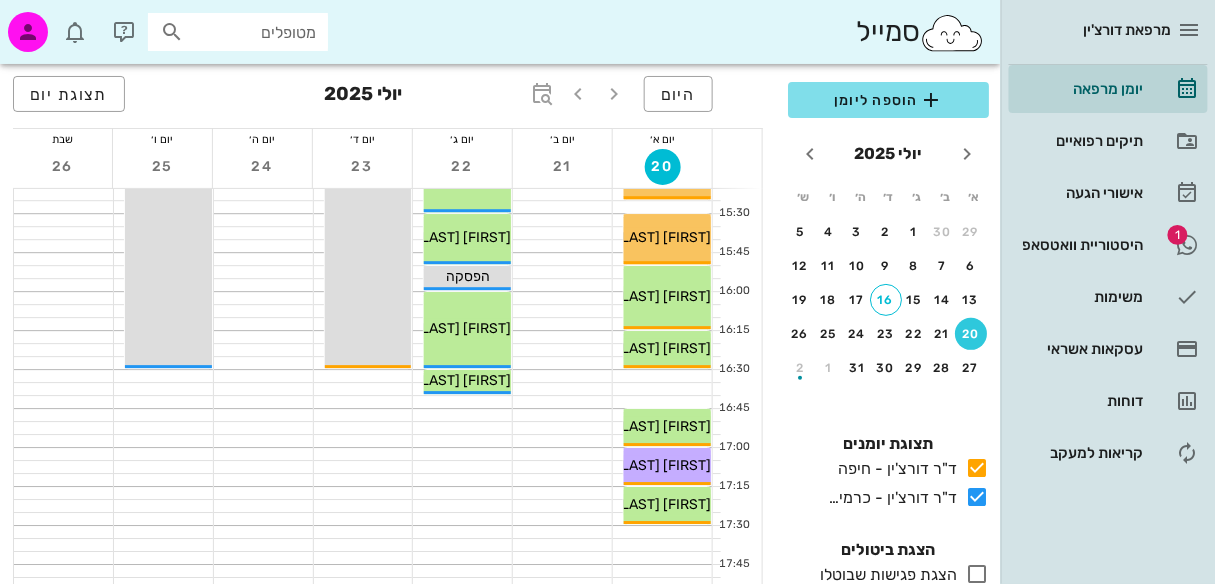scroll, scrollTop: 1302, scrollLeft: 0, axis: vertical 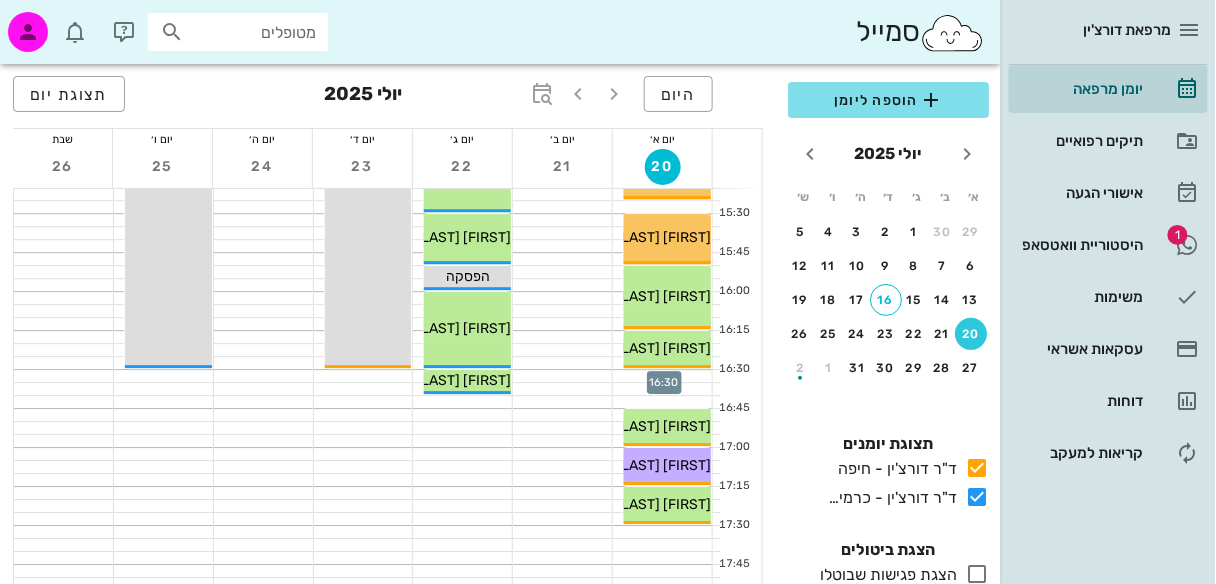 click at bounding box center (662, 376) 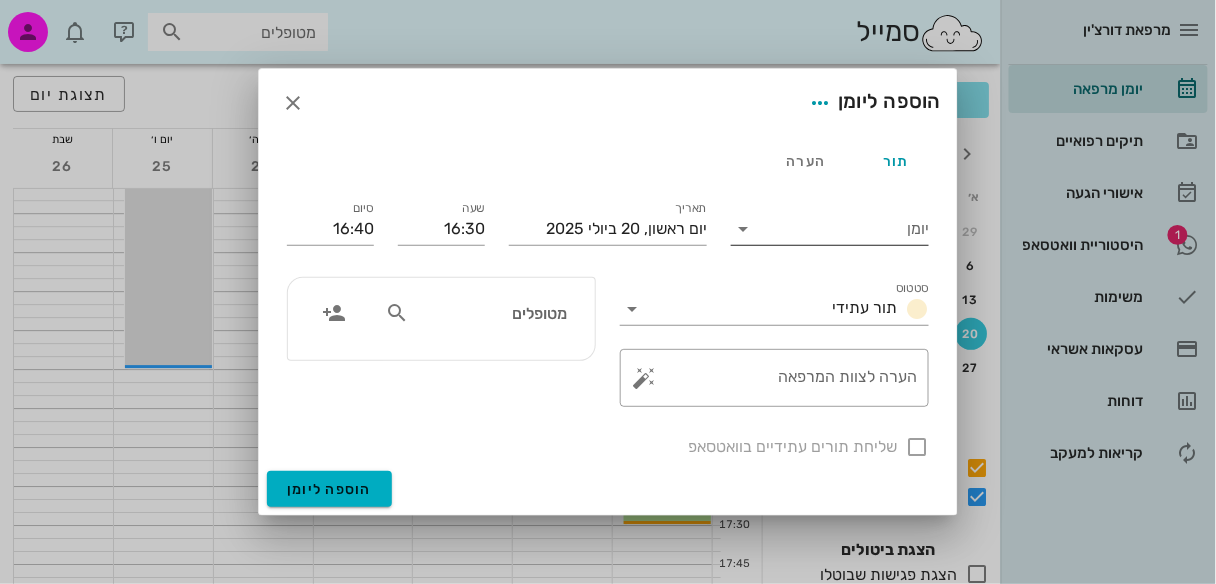 click at bounding box center (743, 229) 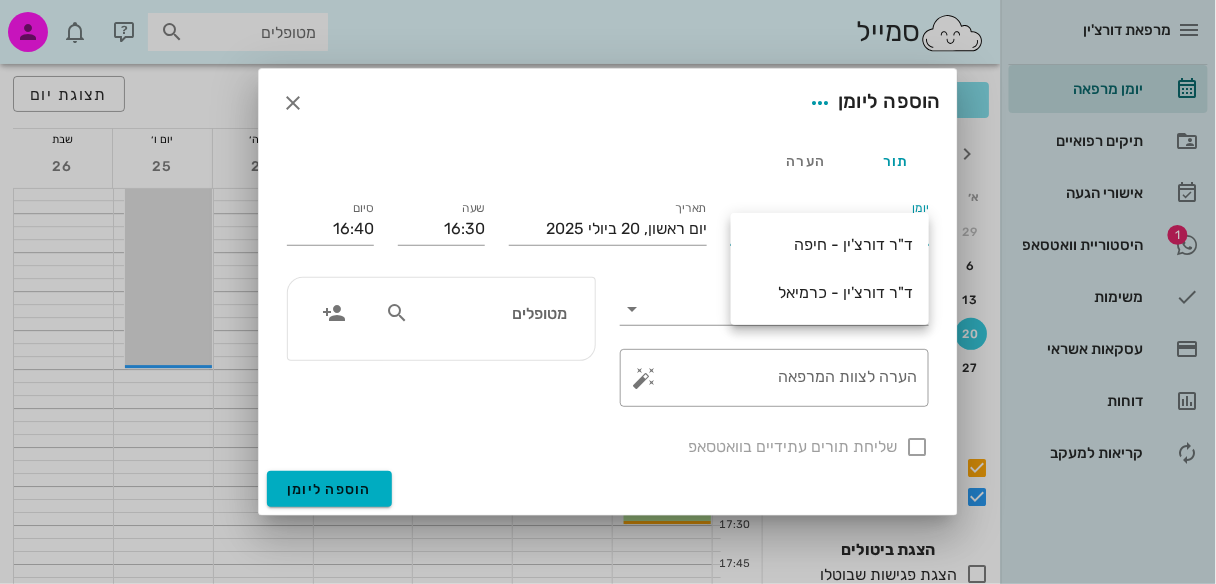 drag, startPoint x: 813, startPoint y: 242, endPoint x: 786, endPoint y: 246, distance: 27.294687 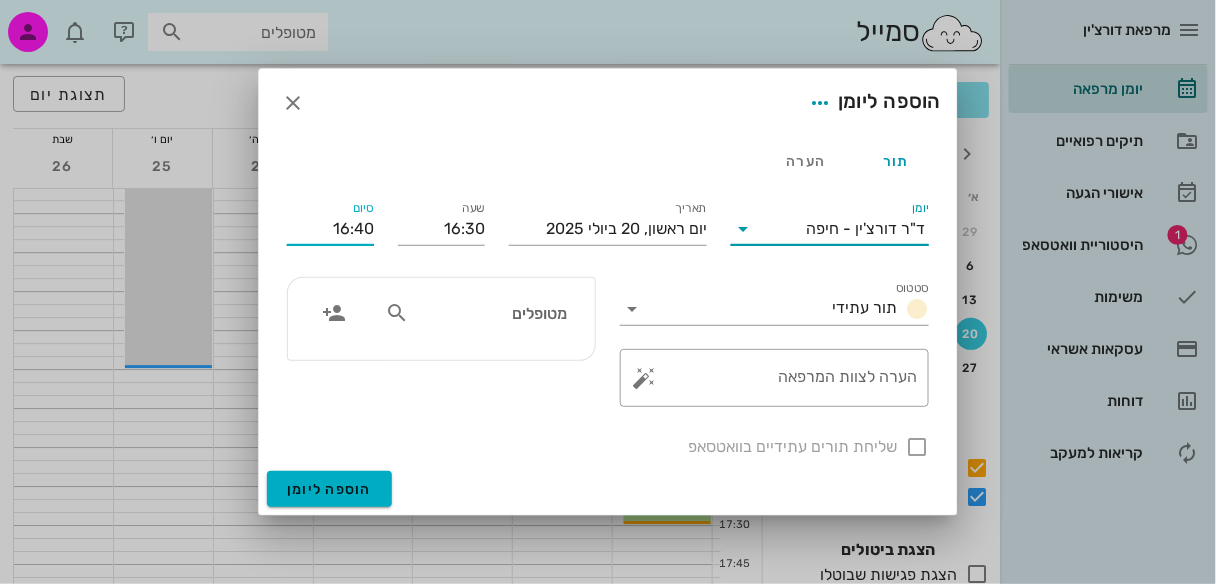 drag, startPoint x: 356, startPoint y: 228, endPoint x: 360, endPoint y: 251, distance: 23.345236 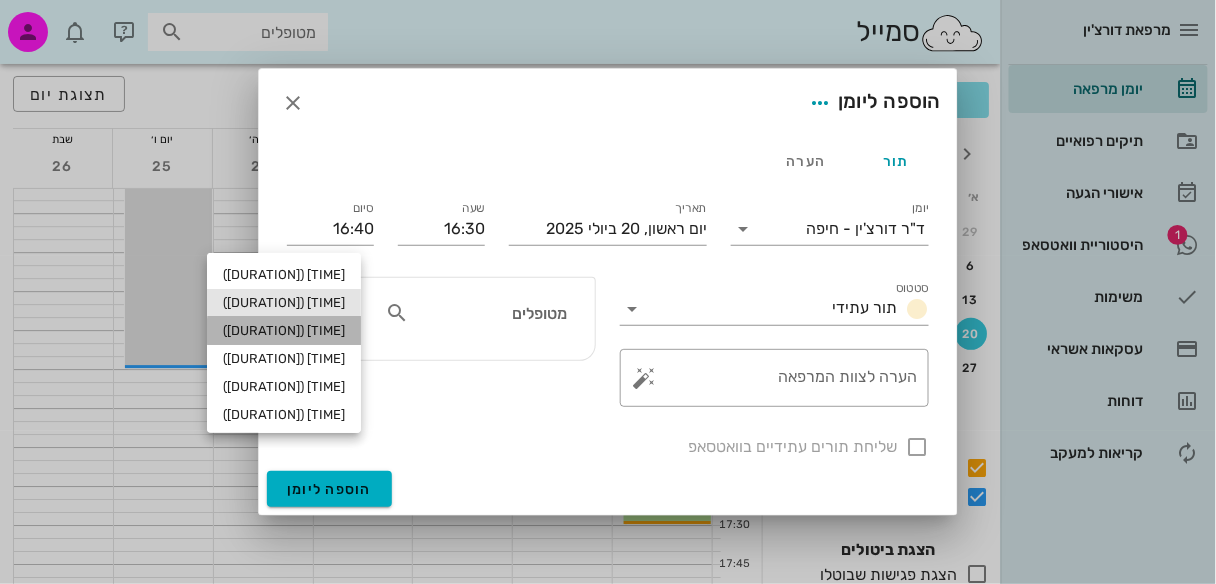 click on "[TIME] ([DURATION])" at bounding box center [284, 331] 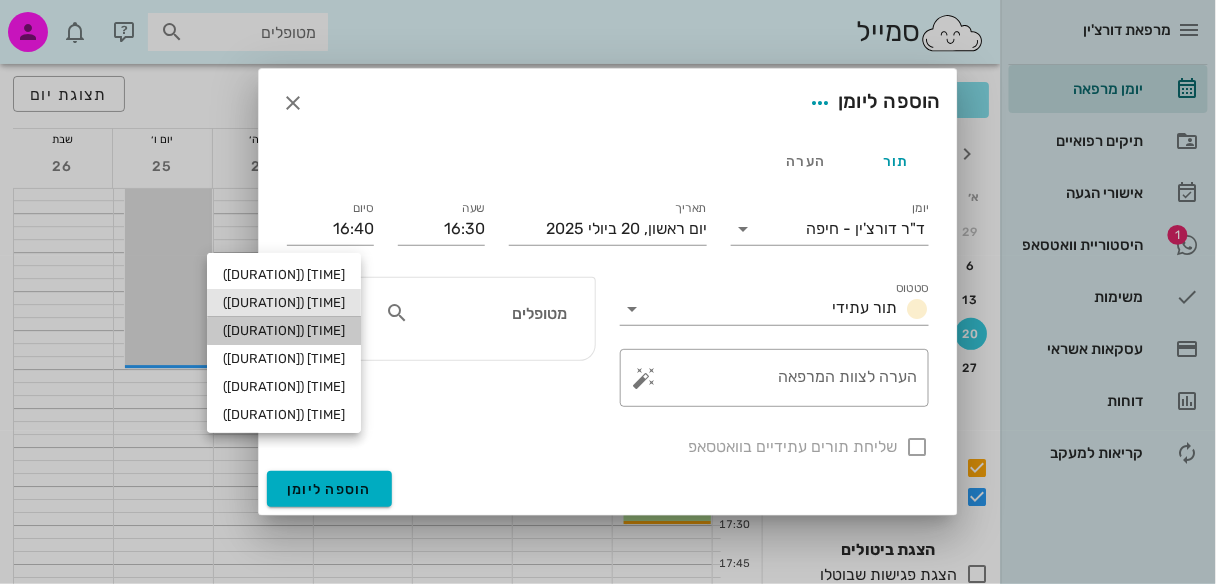 type on "16:45" 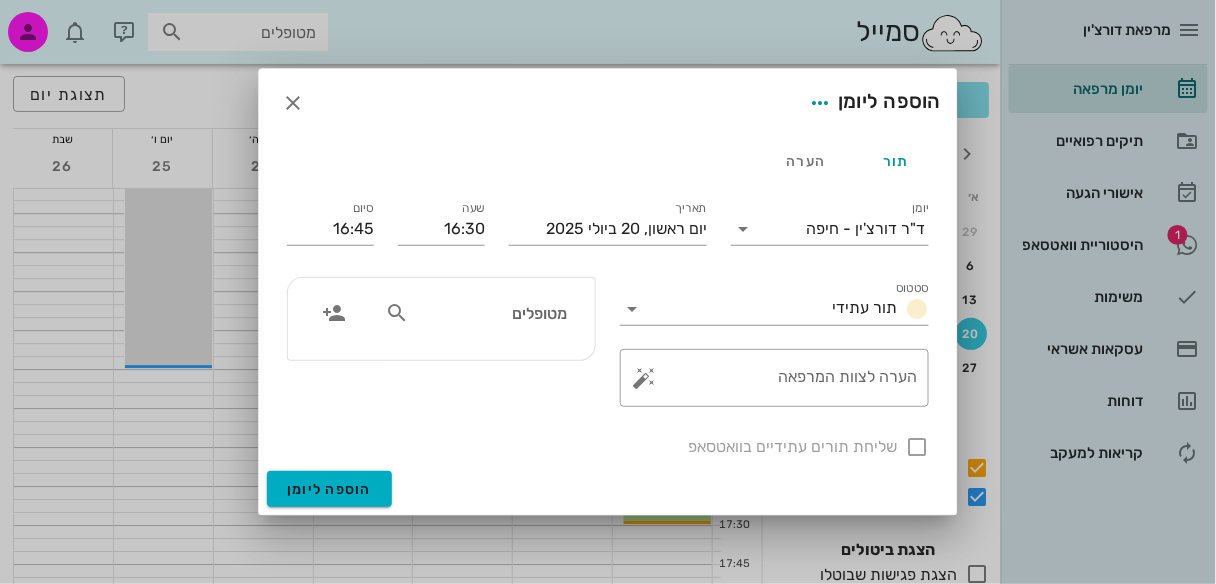 click at bounding box center [397, 313] 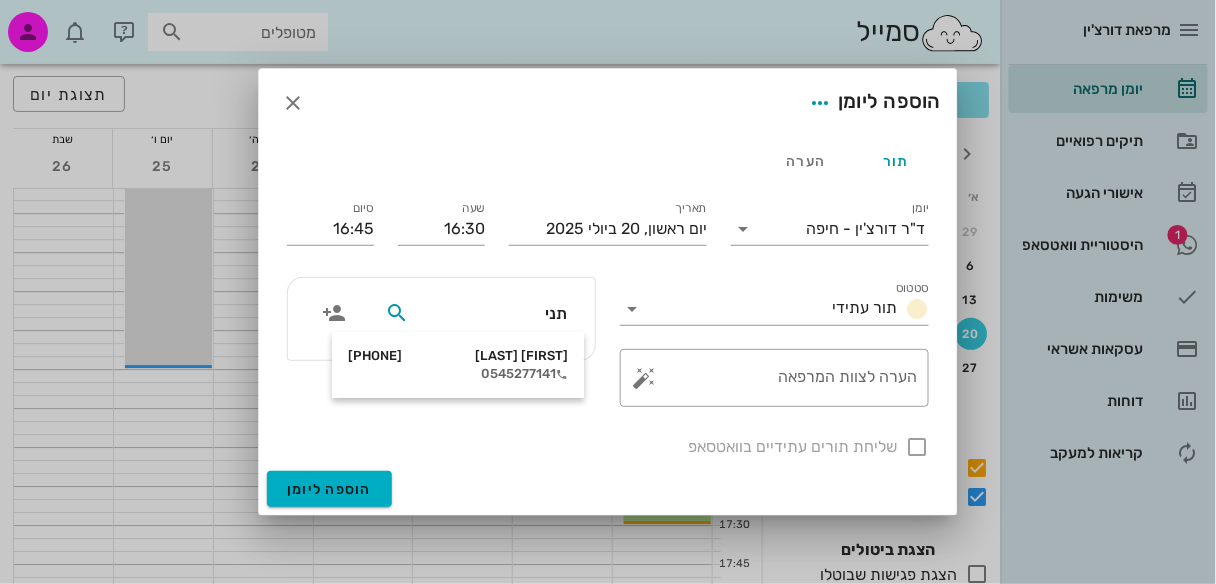type on "תניה" 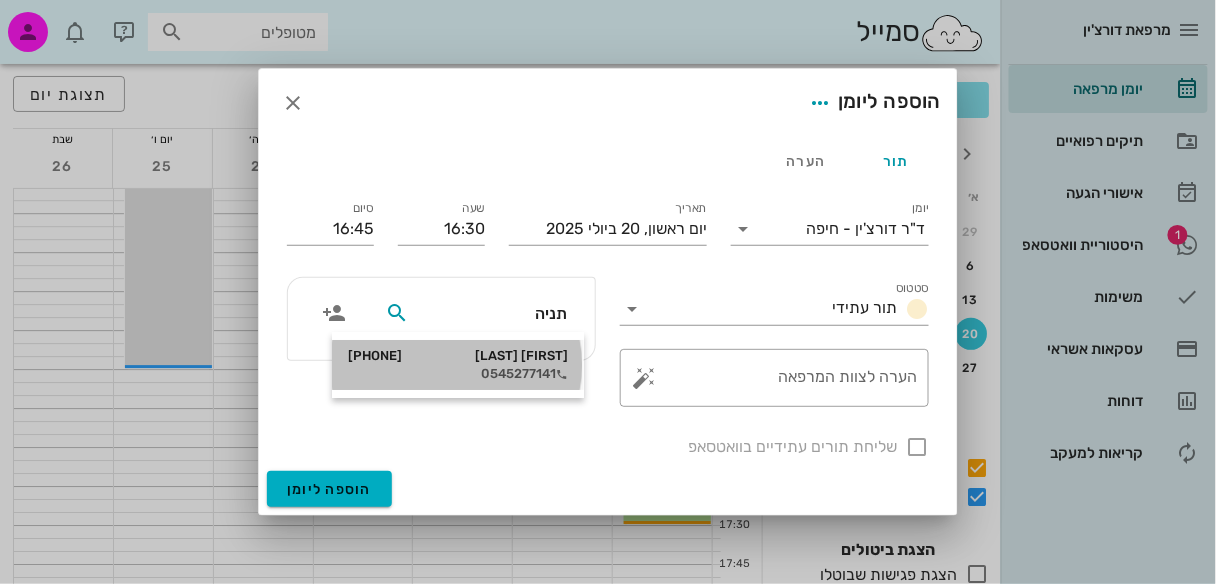 click on "0545277141" at bounding box center (458, 374) 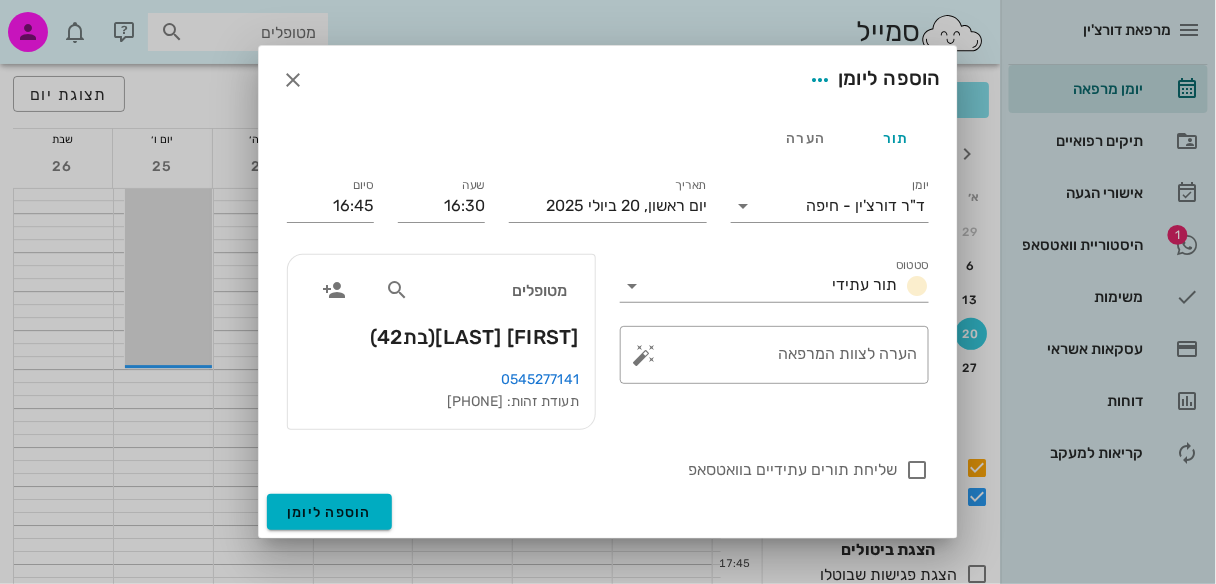 click on "0545277141" at bounding box center [540, 379] 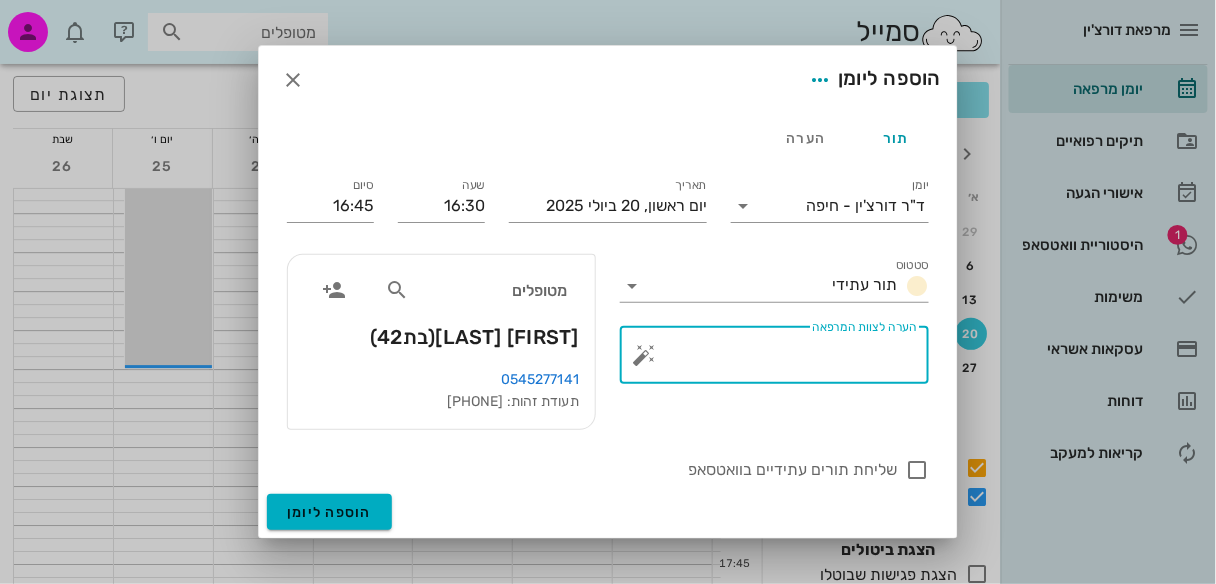 click on "הערה לצוות המרפאה" at bounding box center [782, 360] 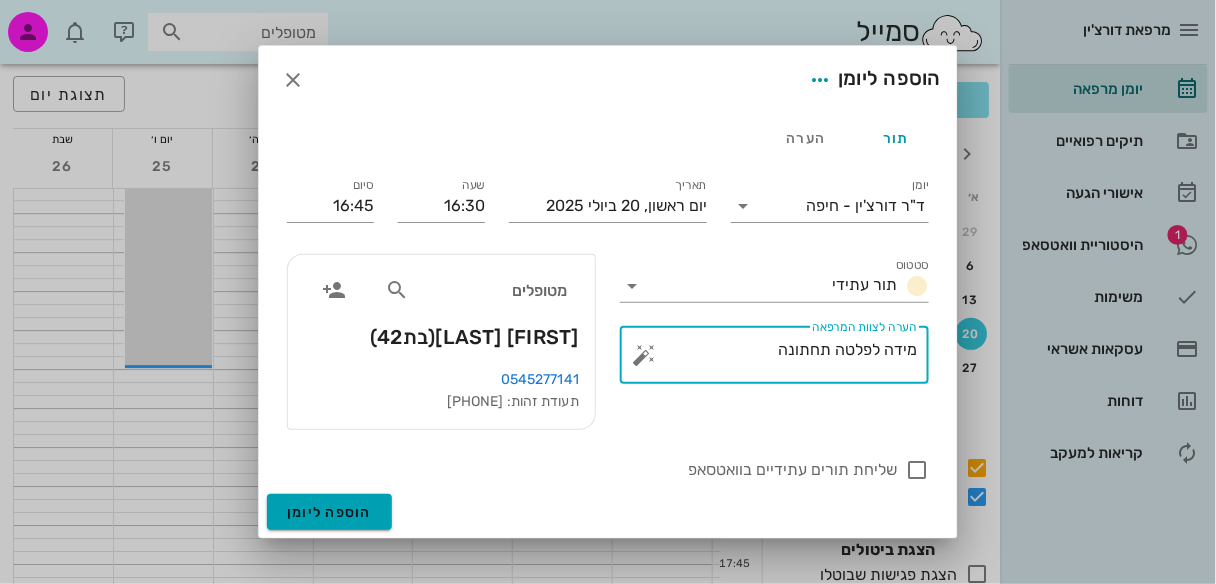 type on "מידה לפלטה תחתונה" 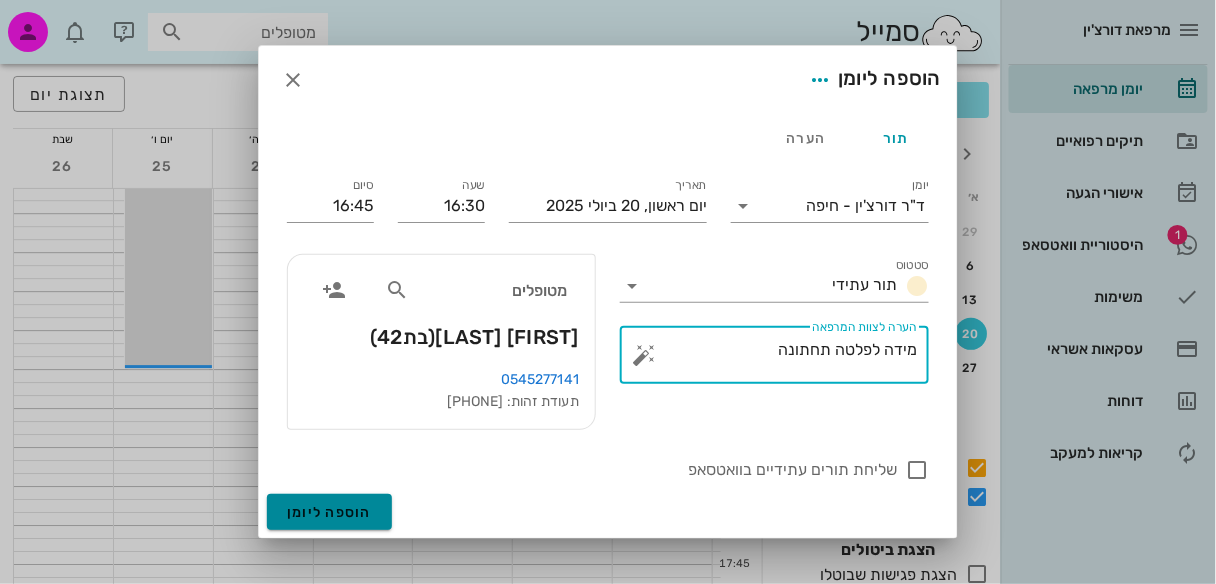drag, startPoint x: 354, startPoint y: 512, endPoint x: 375, endPoint y: 510, distance: 21.095022 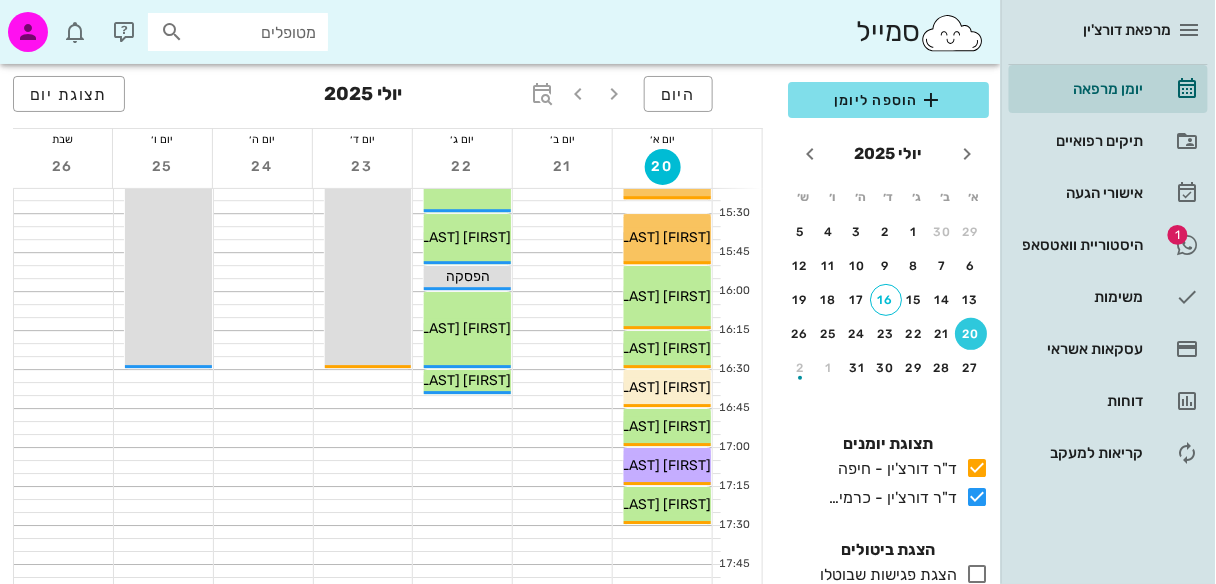 click at bounding box center [172, 32] 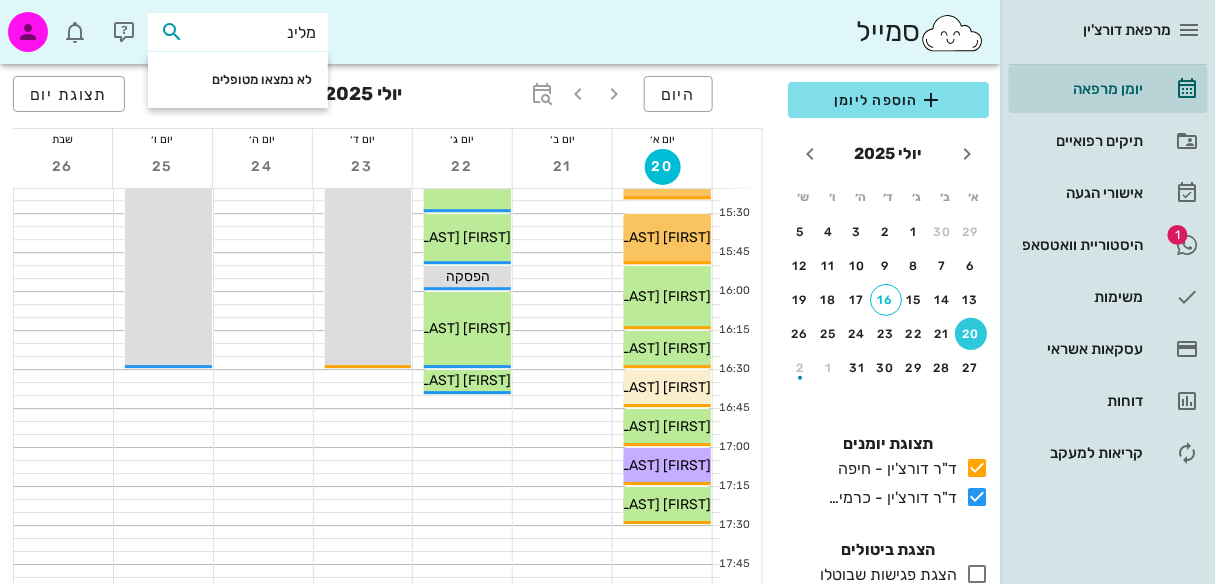 drag, startPoint x: 300, startPoint y: 32, endPoint x: 189, endPoint y: 52, distance: 112.78741 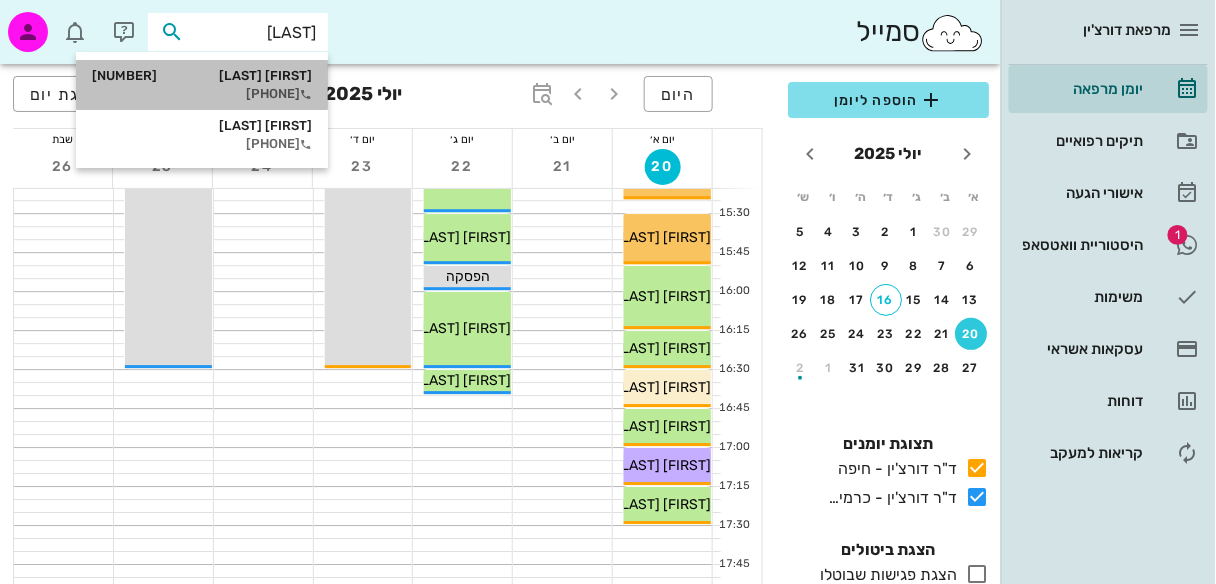 click on "[PHONE]" at bounding box center (202, 94) 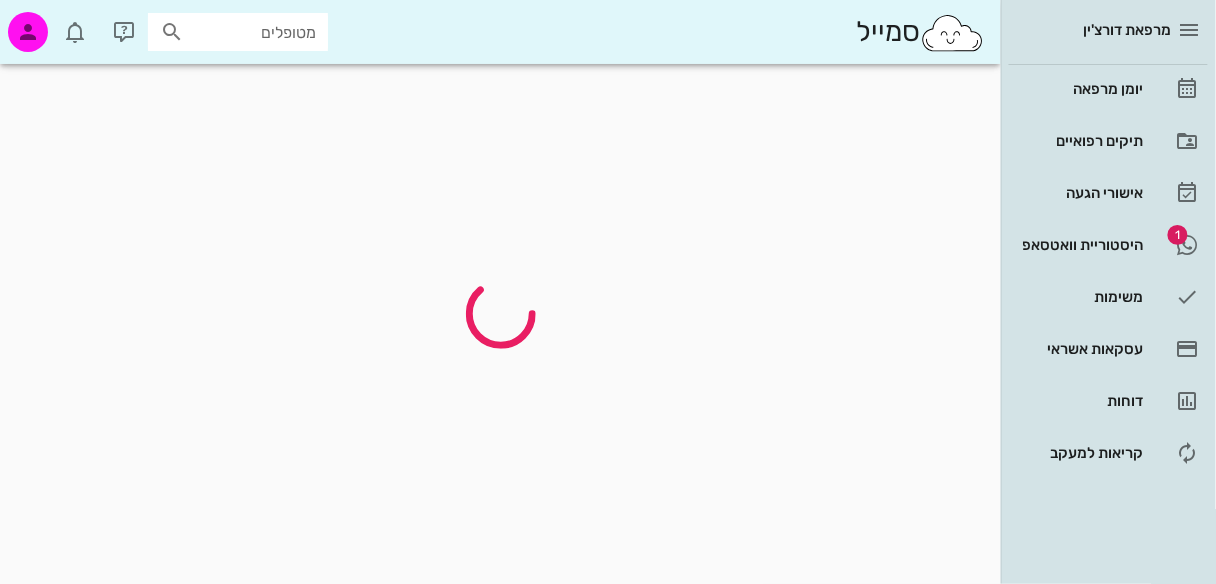 scroll, scrollTop: 0, scrollLeft: 0, axis: both 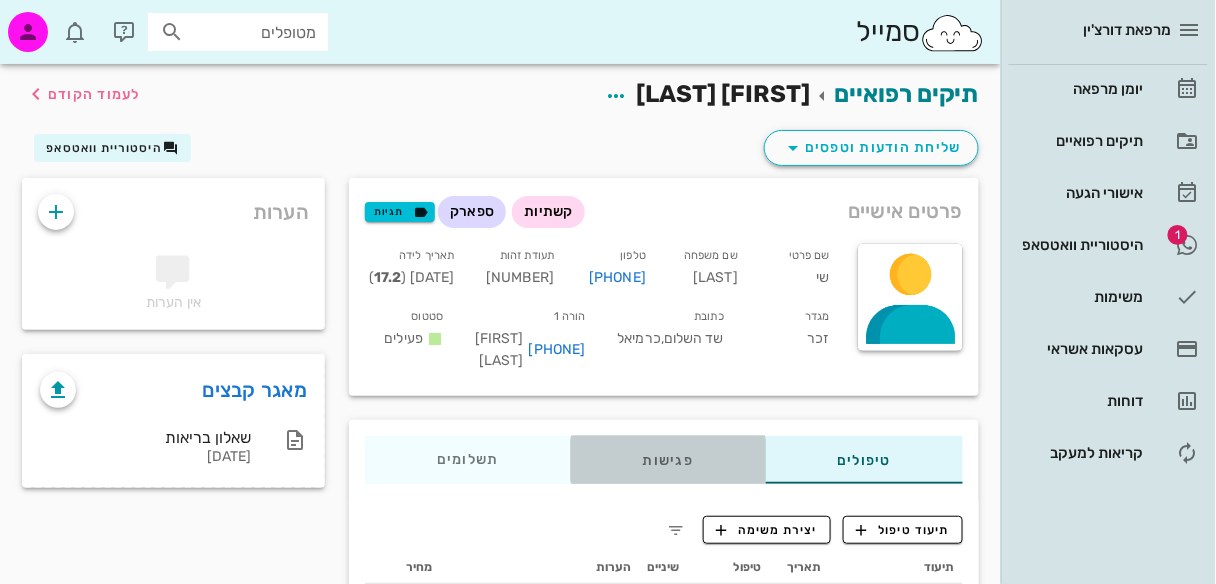 click on "פגישות" at bounding box center [668, 460] 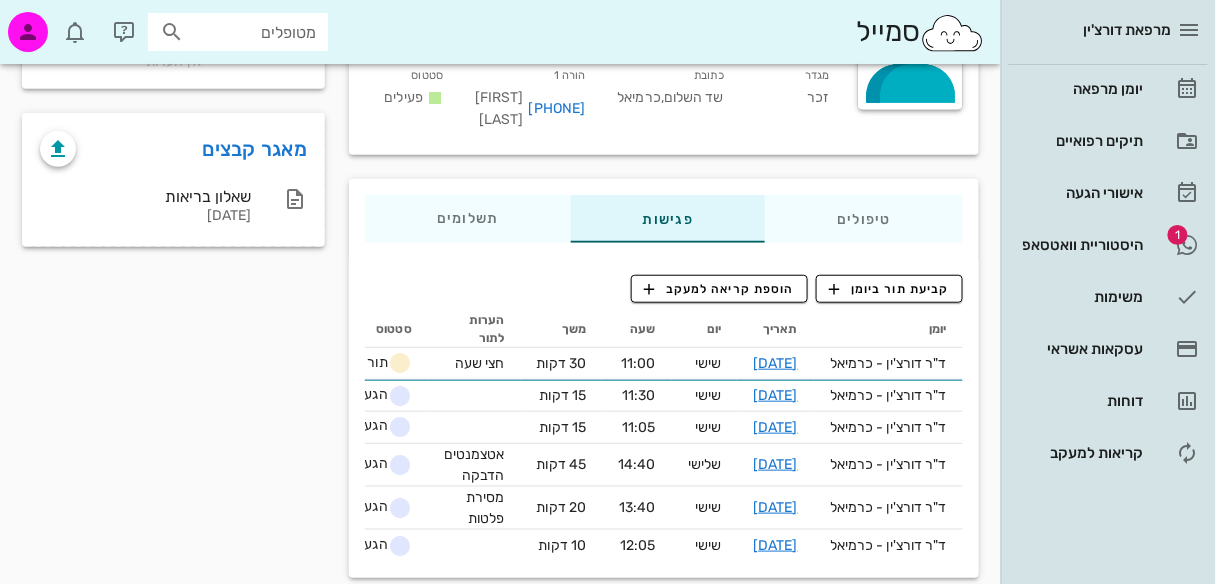 scroll, scrollTop: 244, scrollLeft: 0, axis: vertical 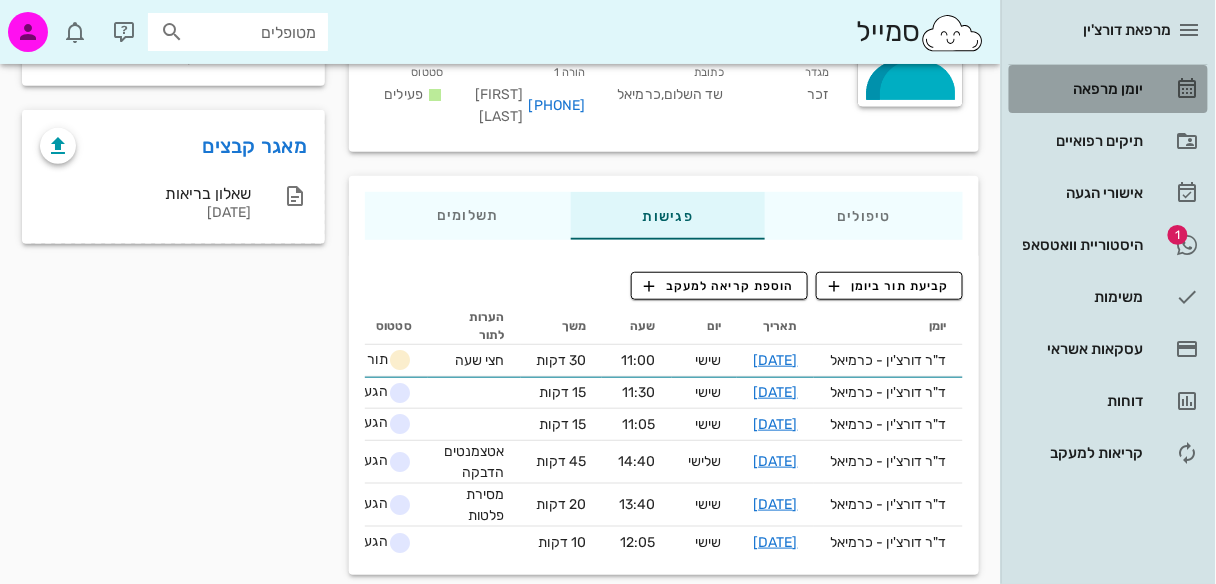 click on "יומן מרפאה" at bounding box center [1080, 89] 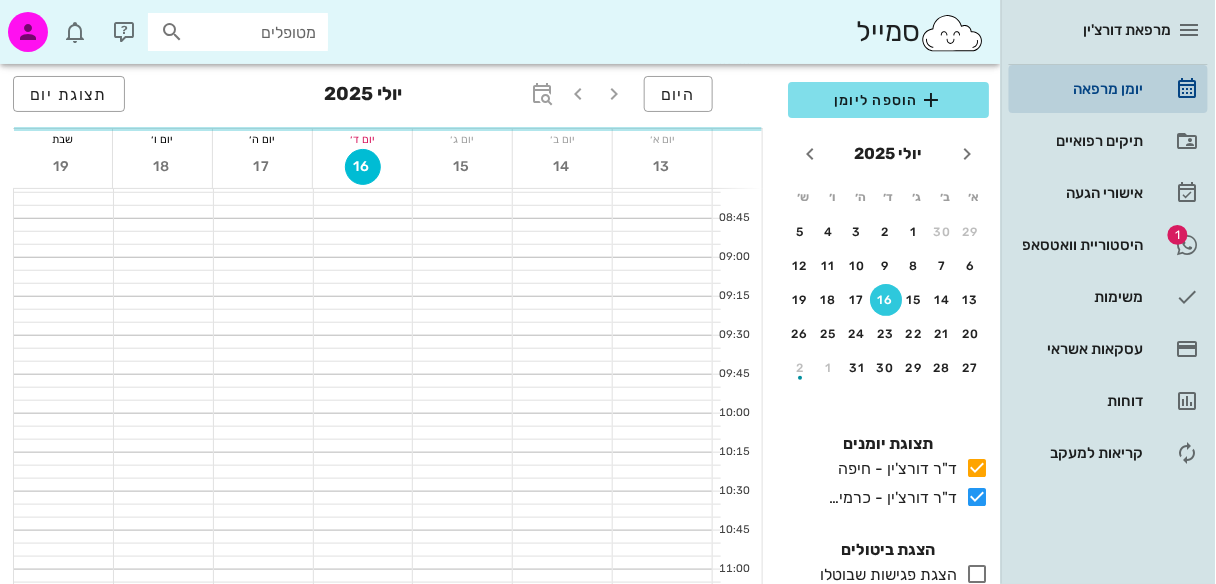 scroll, scrollTop: 0, scrollLeft: 0, axis: both 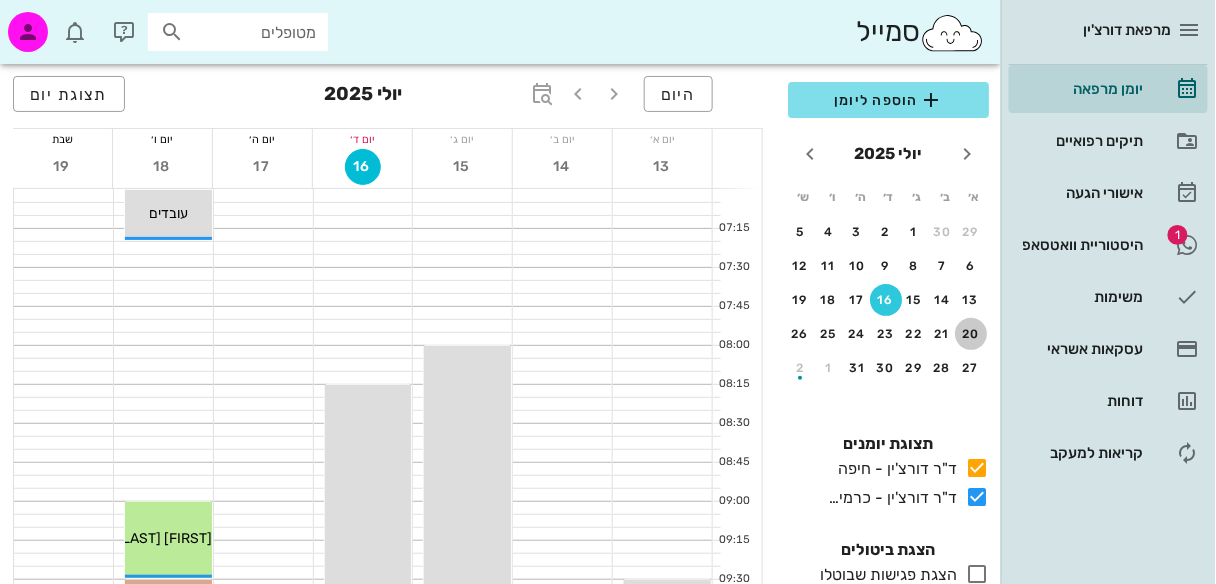 click on "20" at bounding box center (971, 334) 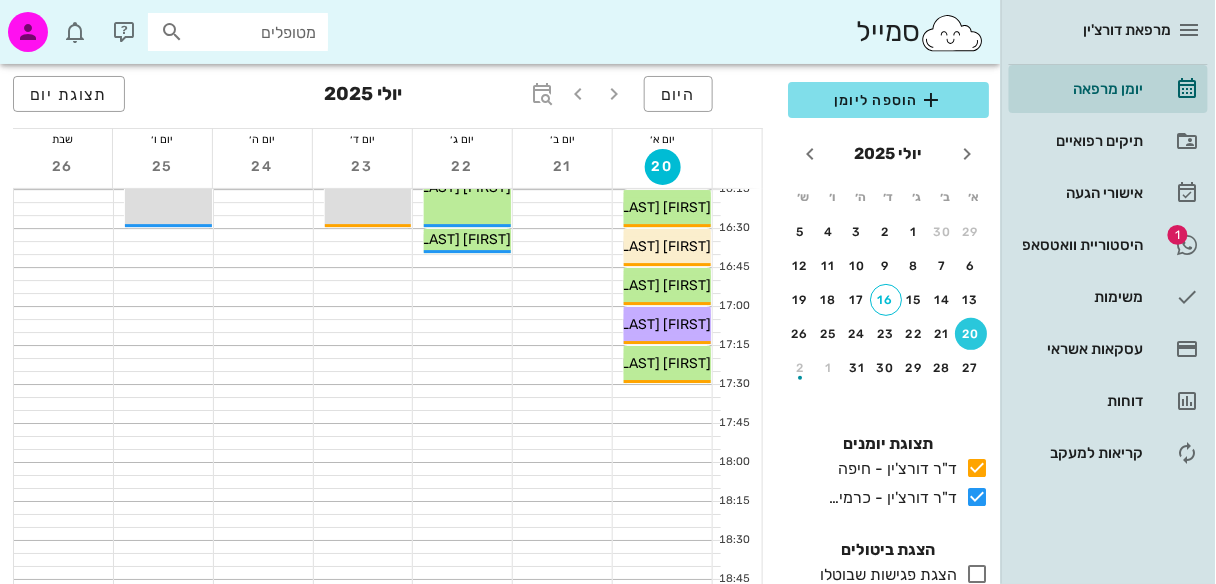 scroll, scrollTop: 1505, scrollLeft: 0, axis: vertical 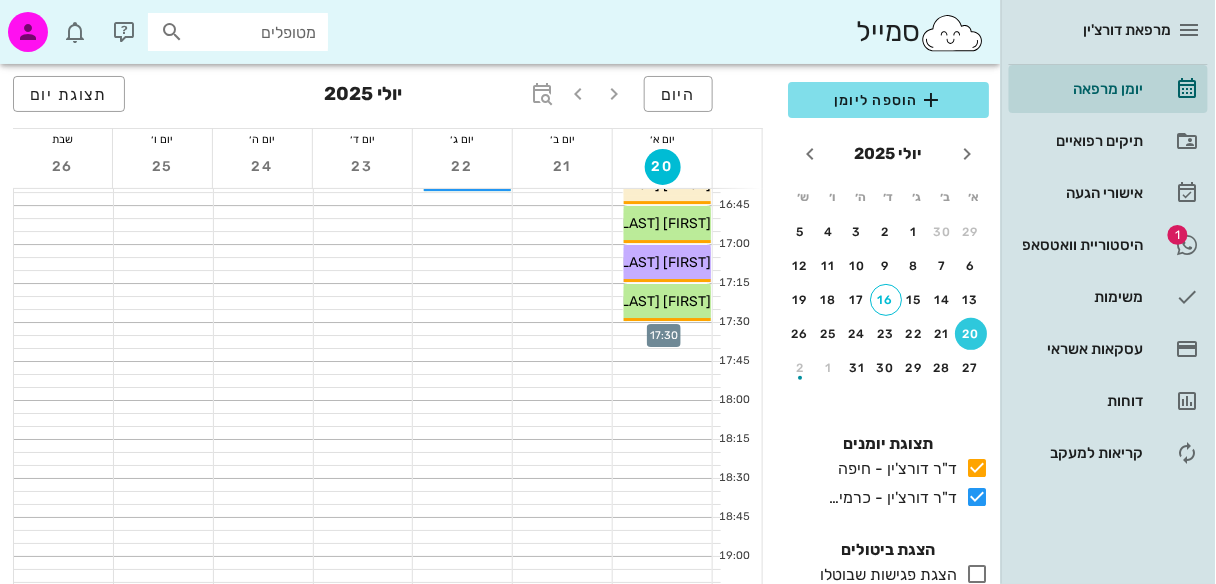 click at bounding box center [662, 329] 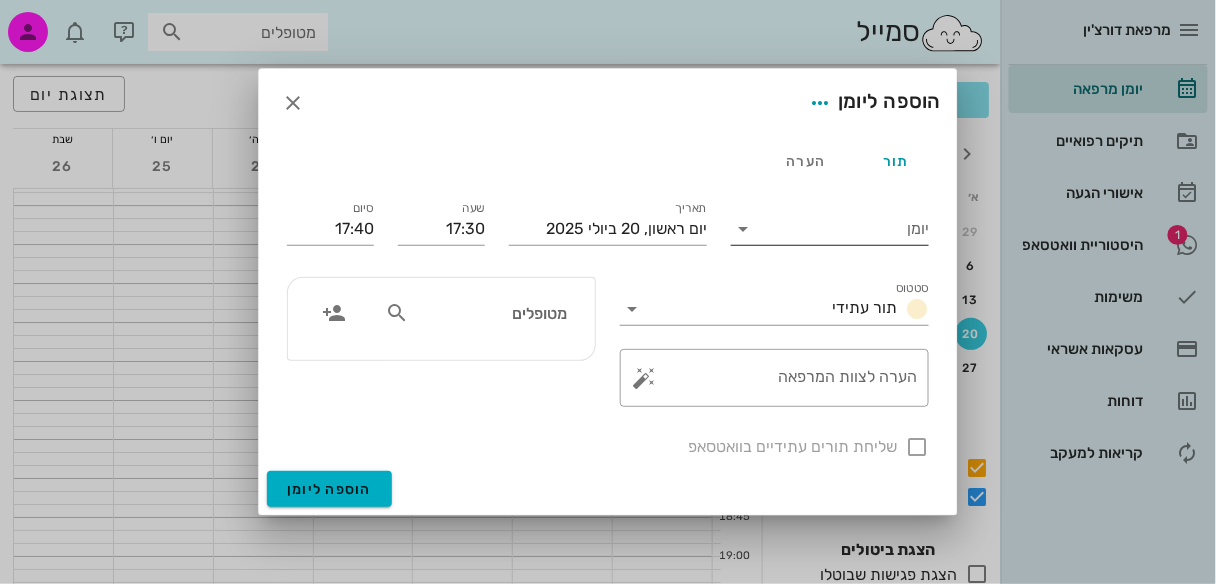 click at bounding box center [743, 229] 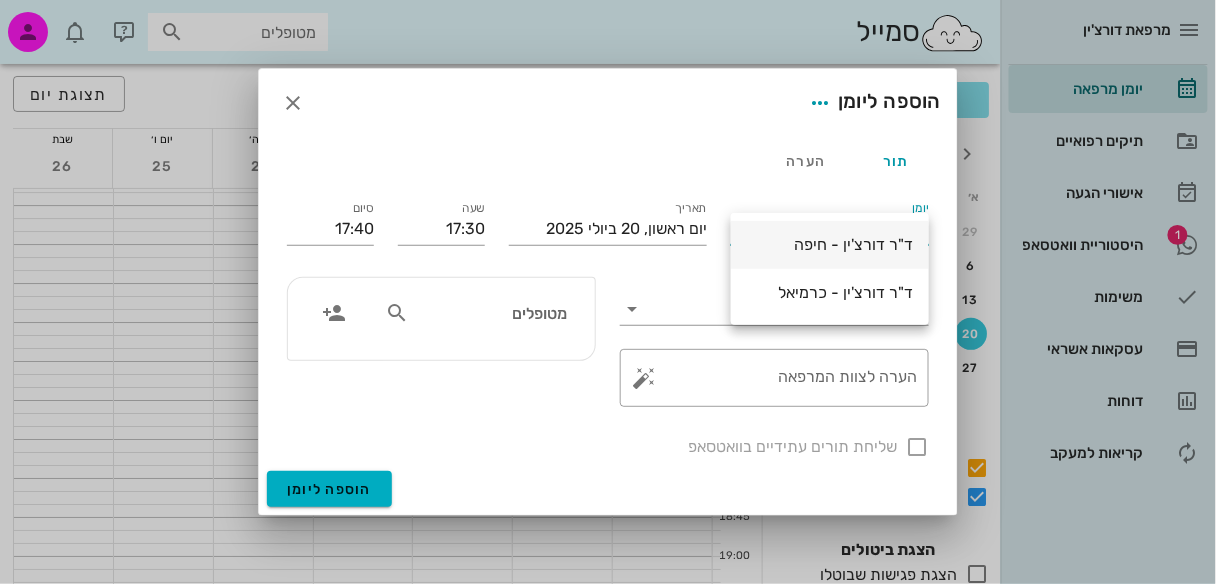 click on "ד"ר דורצ'ין - חיפה" at bounding box center [830, 244] 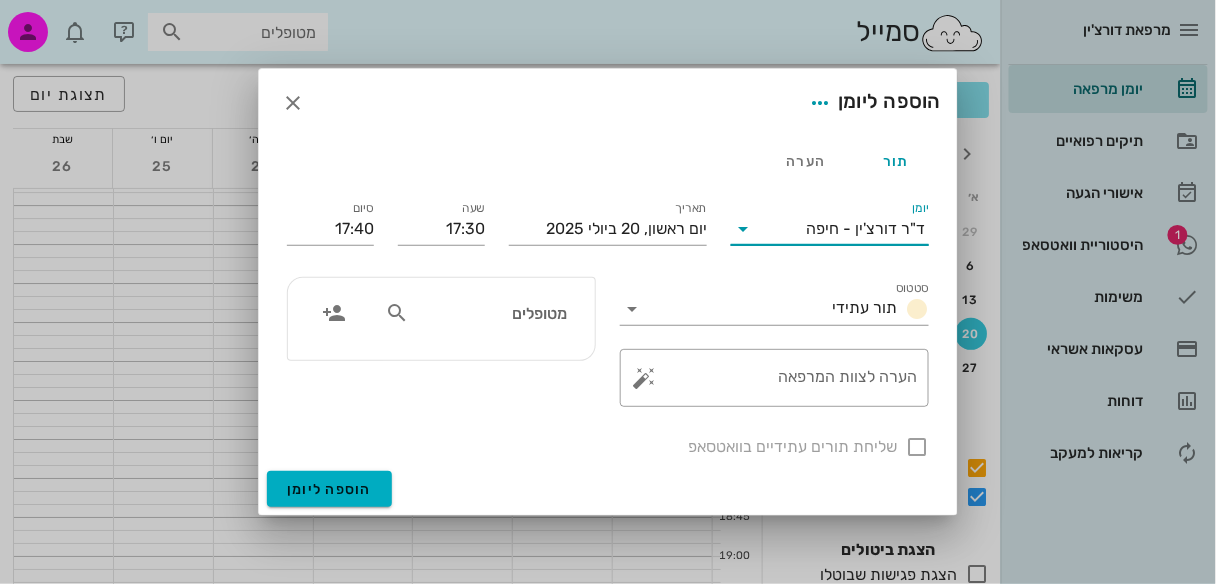 click at bounding box center (397, 313) 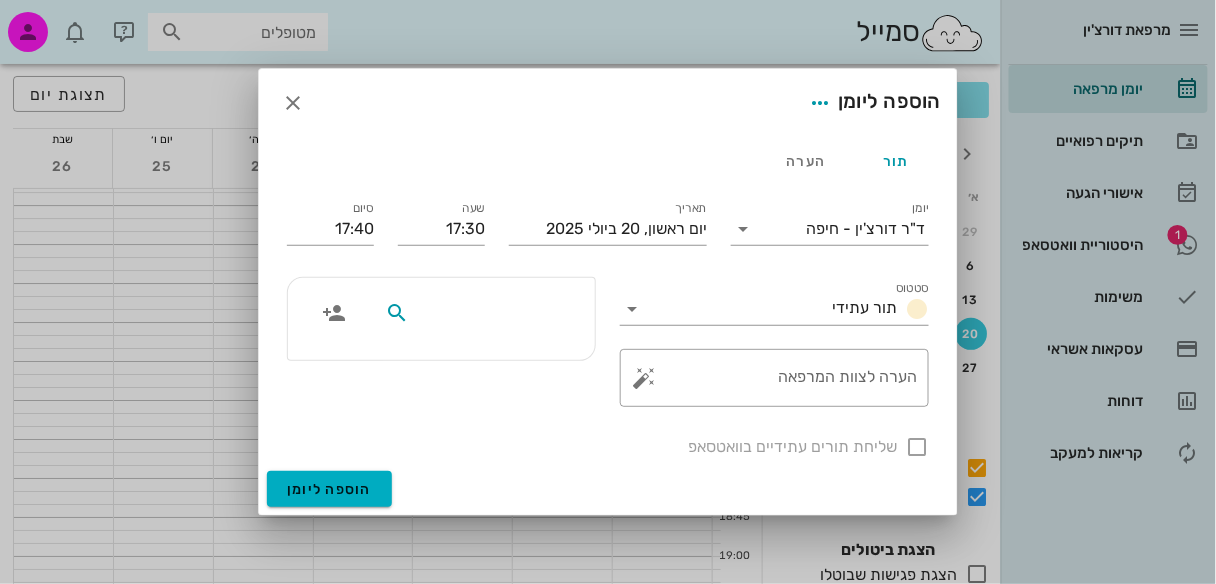 click at bounding box center (397, 313) 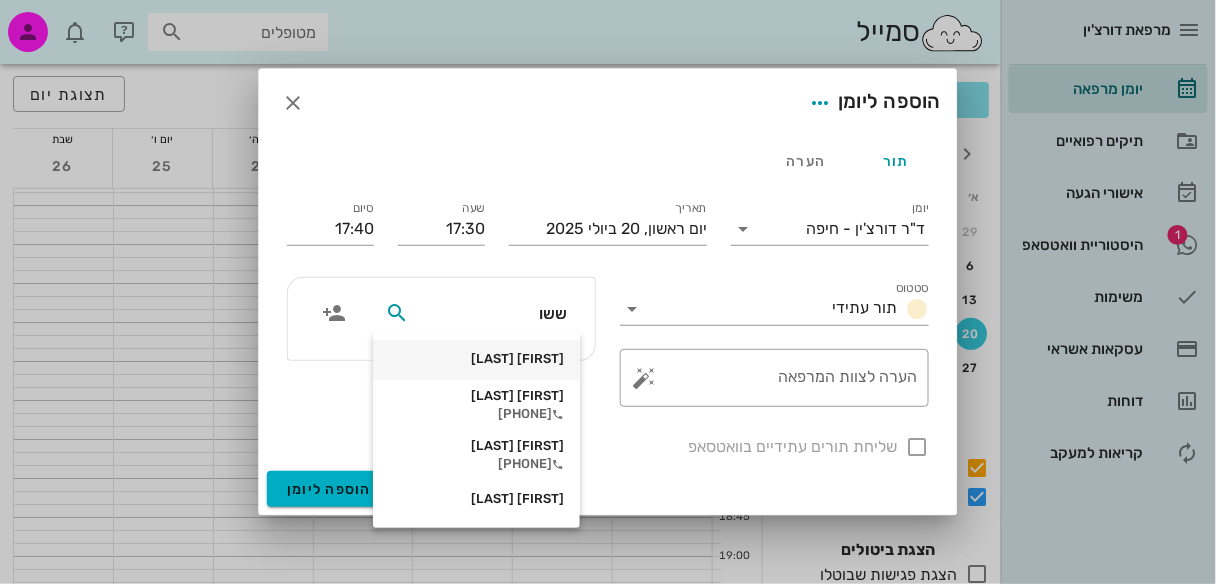 drag, startPoint x: 555, startPoint y: 313, endPoint x: 383, endPoint y: 358, distance: 177.7892 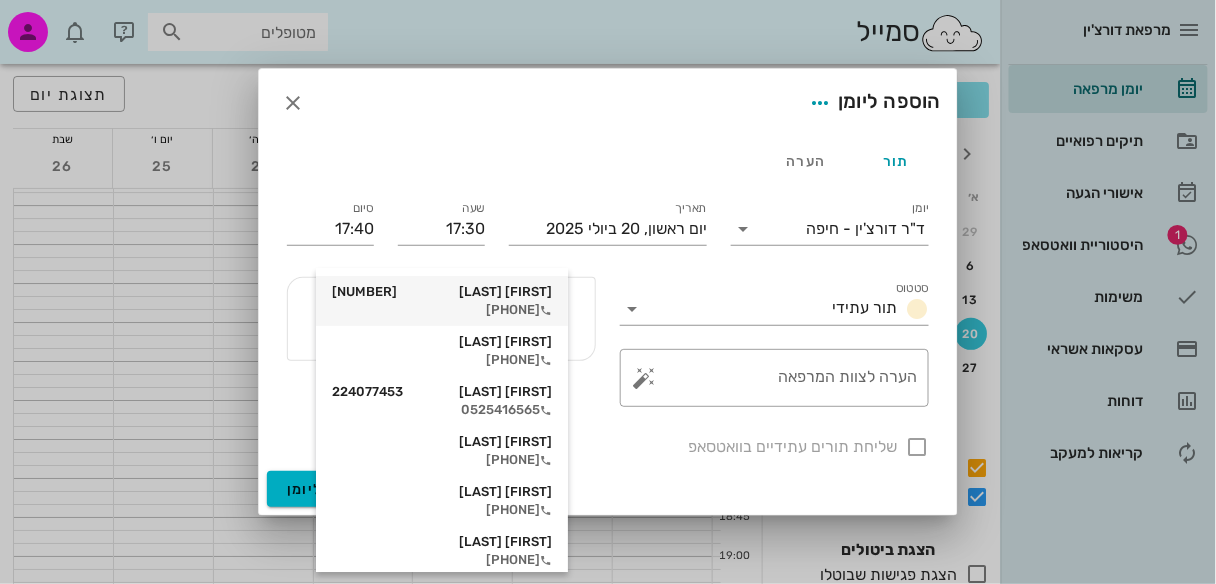 type on "שוי" 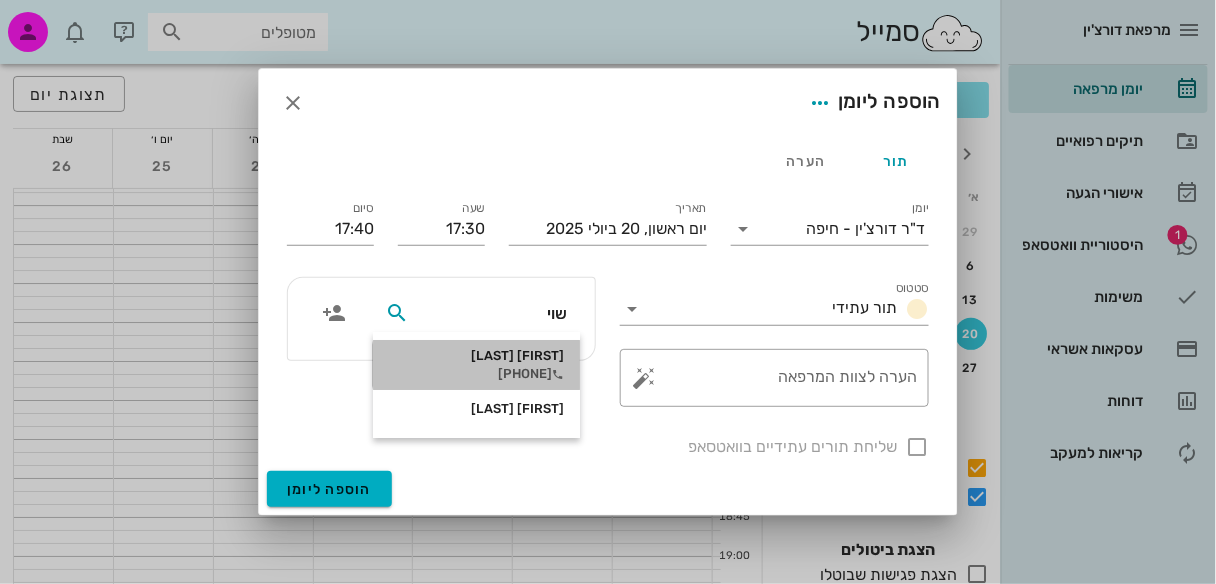 drag, startPoint x: 528, startPoint y: 369, endPoint x: 606, endPoint y: 361, distance: 78.40918 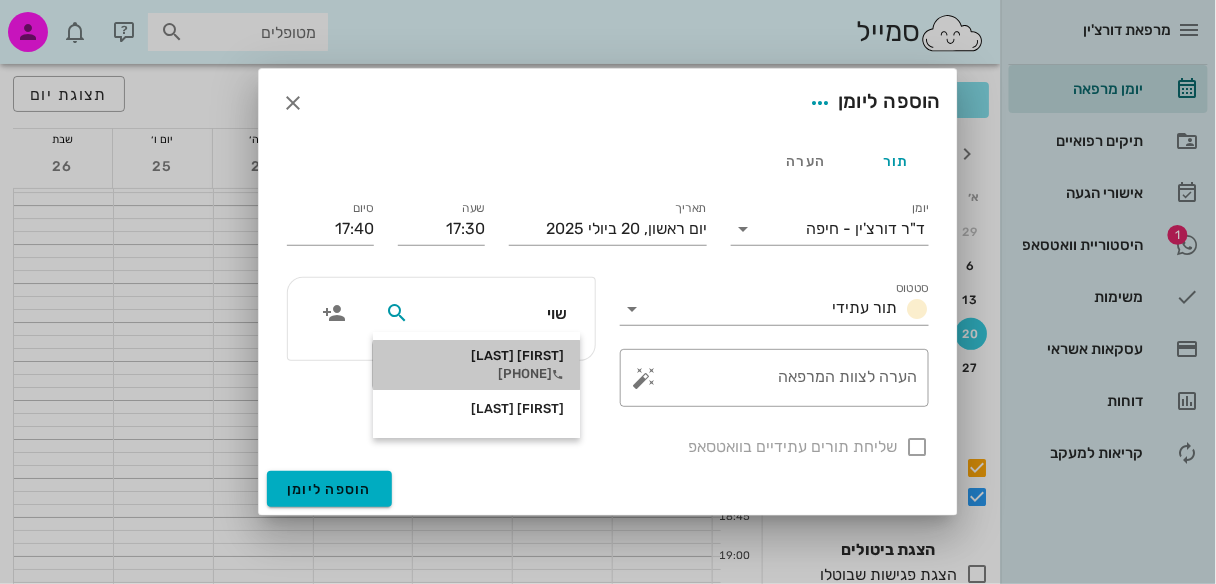 click on "[PHONE]" at bounding box center (476, 374) 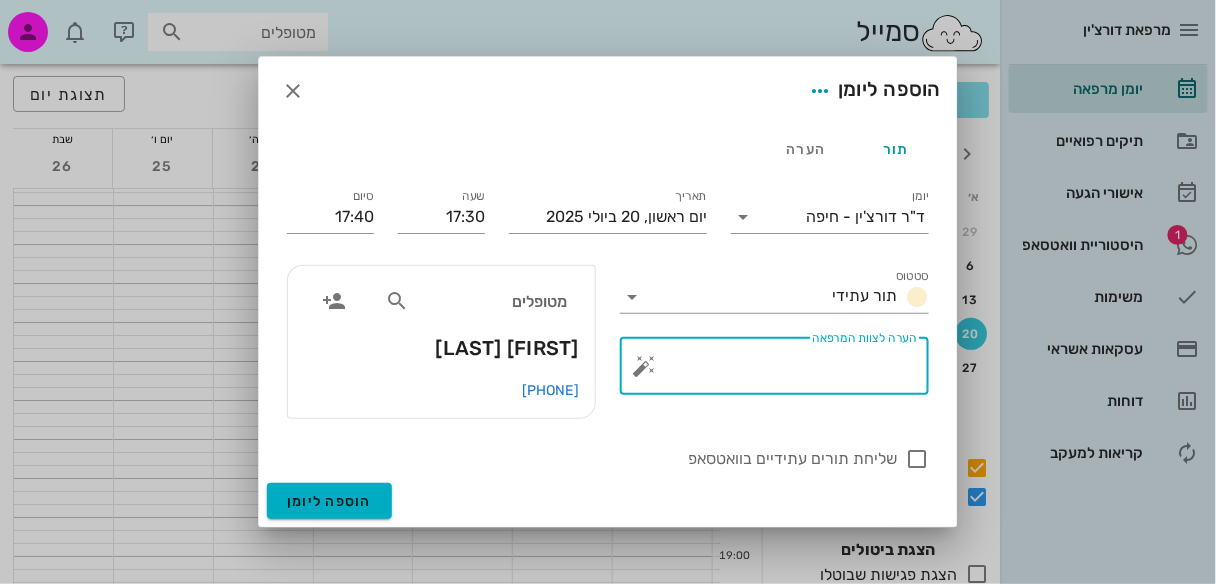 click on "הערה לצוות המרפאה" at bounding box center (782, 371) 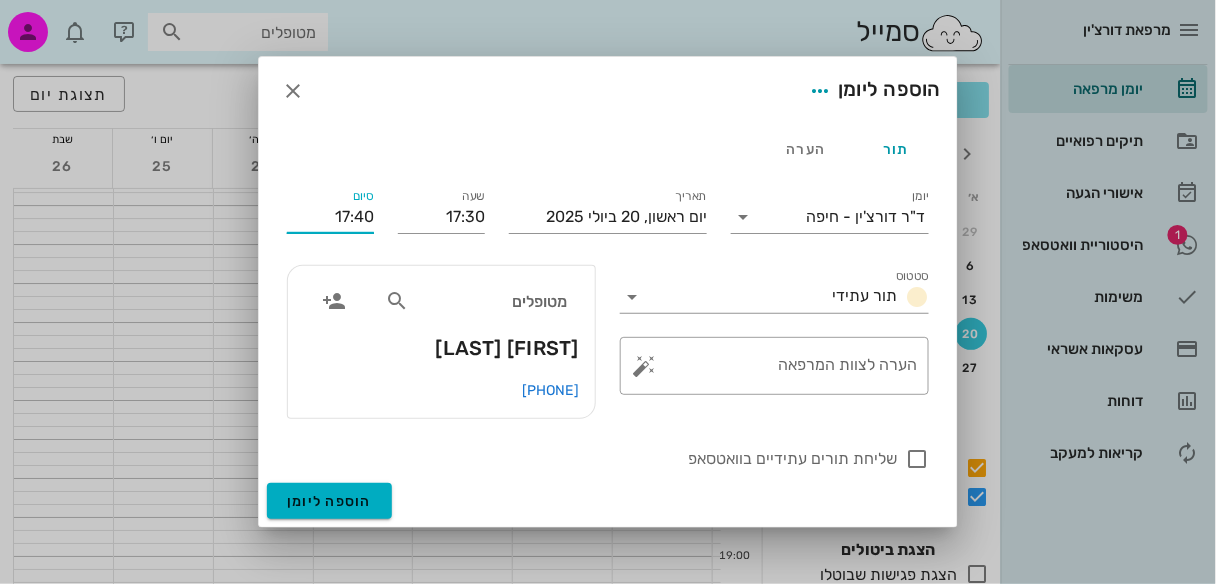 click on "17:40" at bounding box center (330, 217) 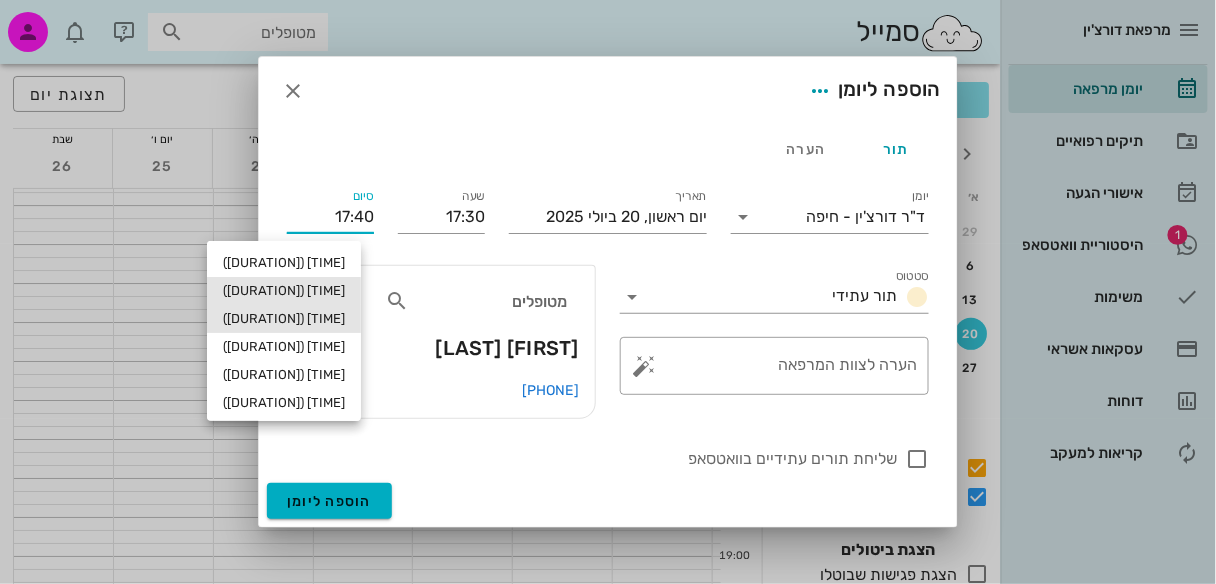 click on "[TIME] ([DURATION])" at bounding box center (284, 319) 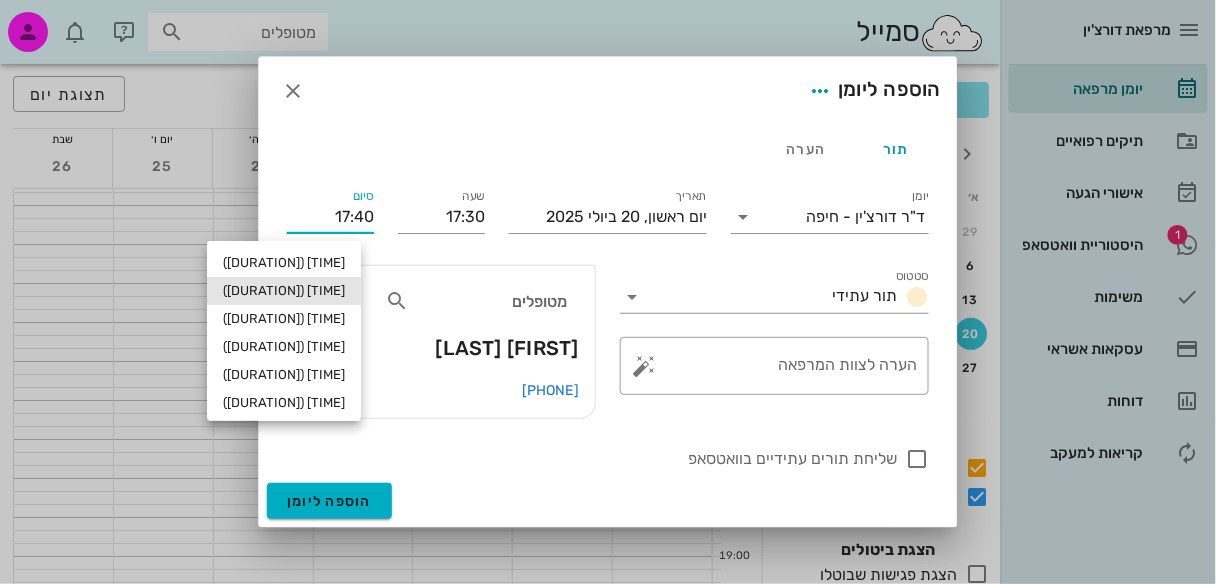 type on "17:45" 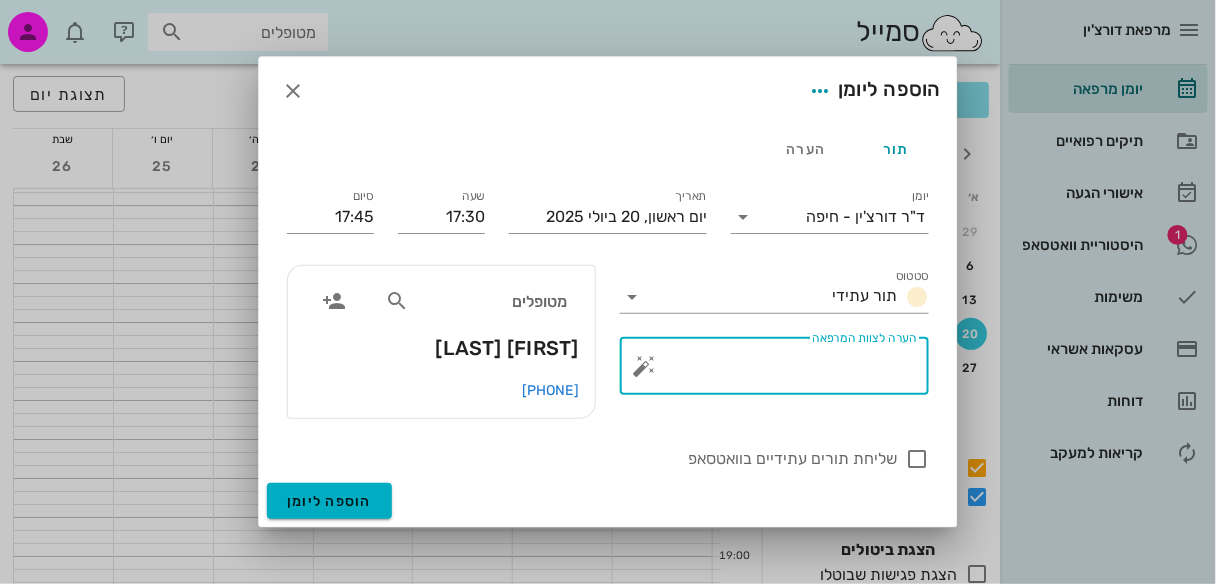click on "הערה לצוות המרפאה" at bounding box center (782, 371) 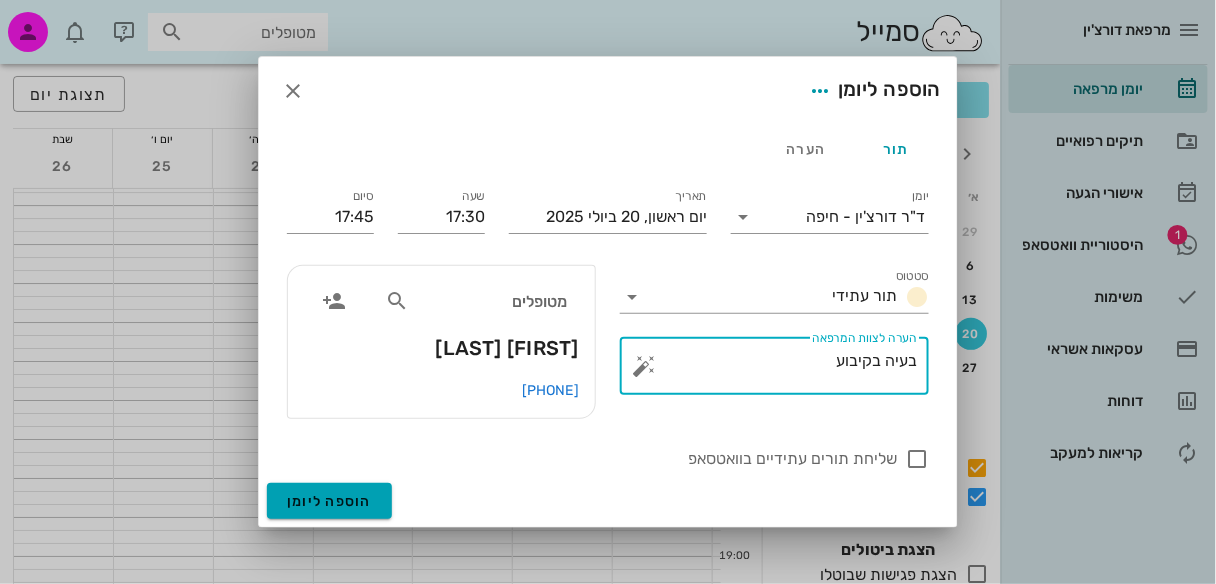 type on "בעיה בקיבוע" 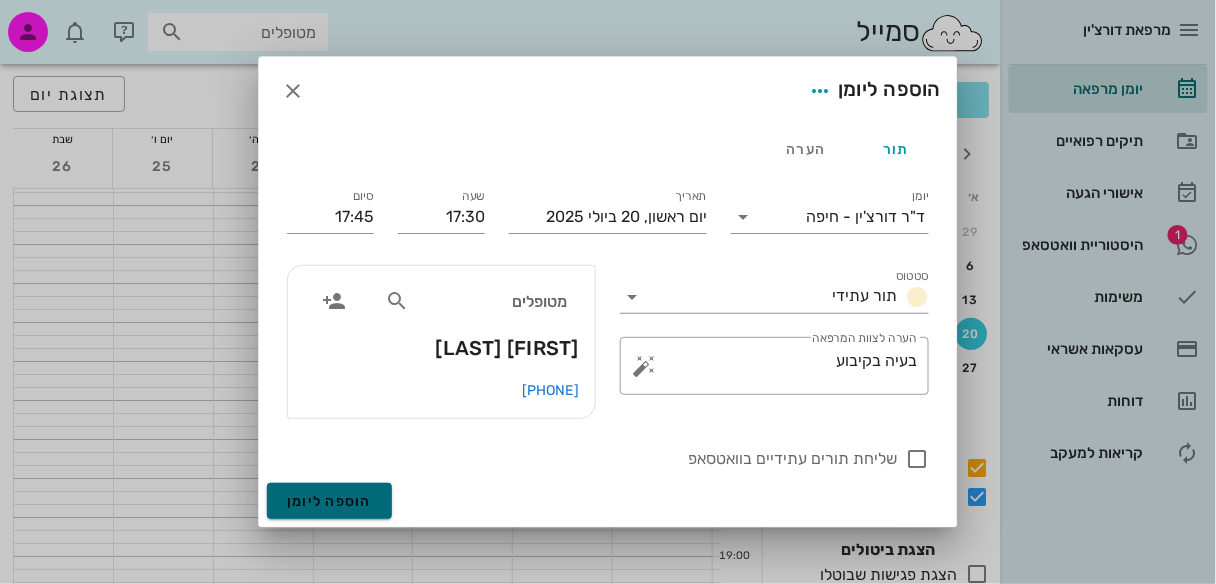 click on "הוספה ליומן" at bounding box center (329, 501) 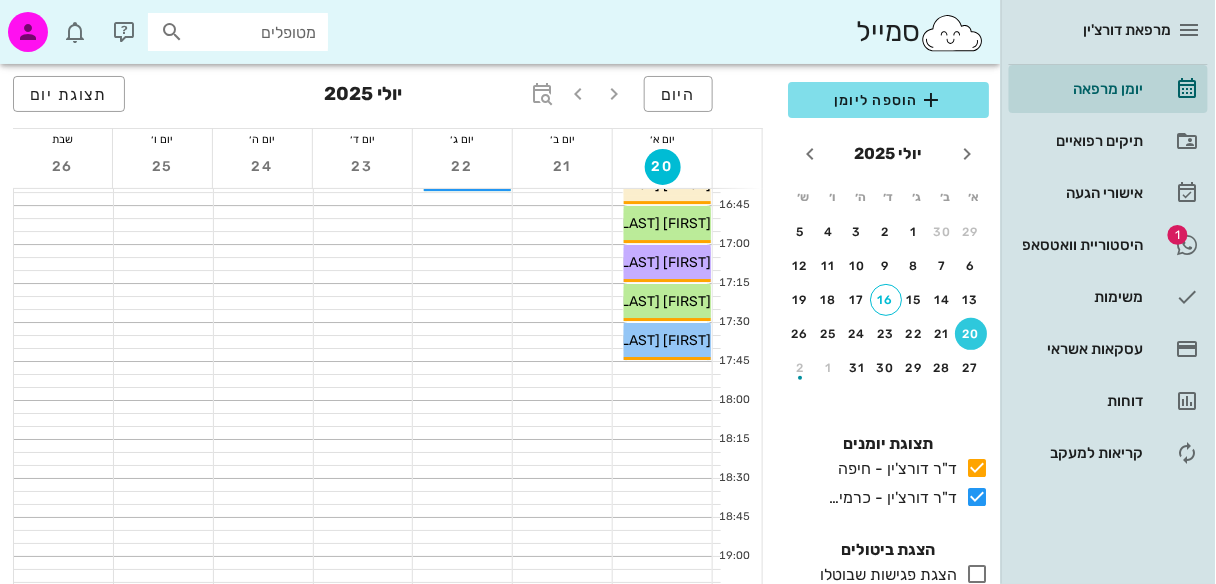 click at bounding box center [172, 32] 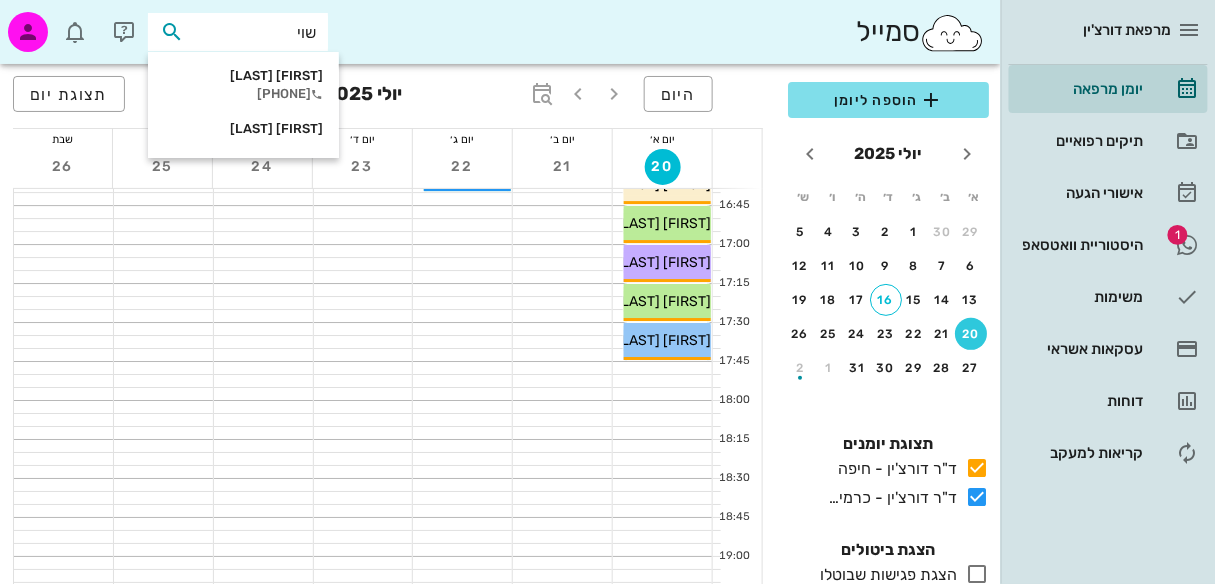 type on "שויק" 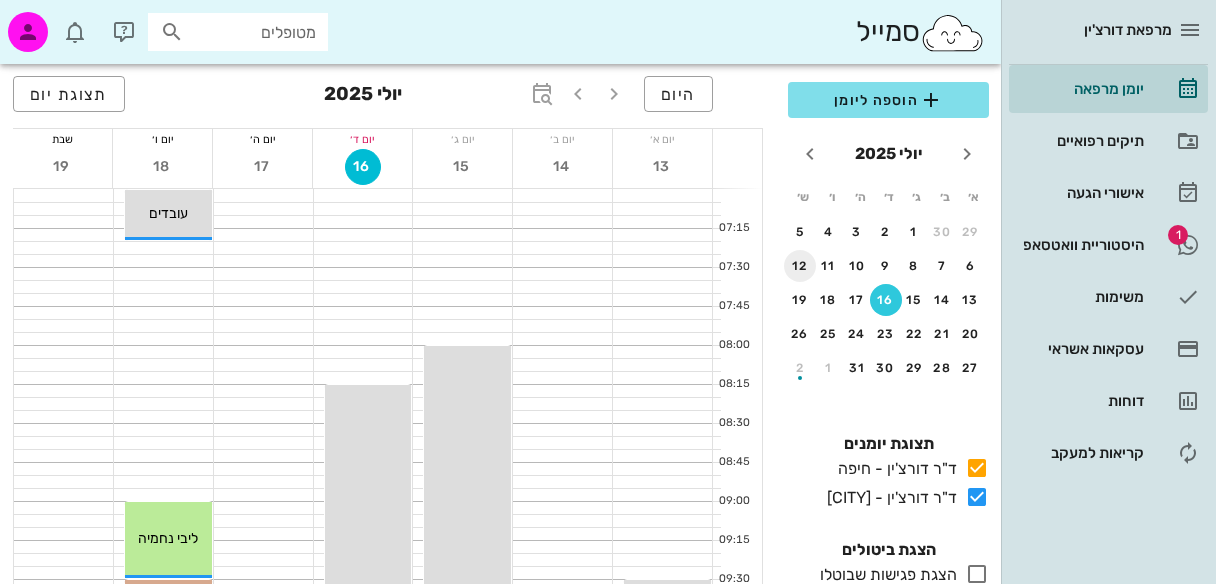 scroll, scrollTop: 0, scrollLeft: 0, axis: both 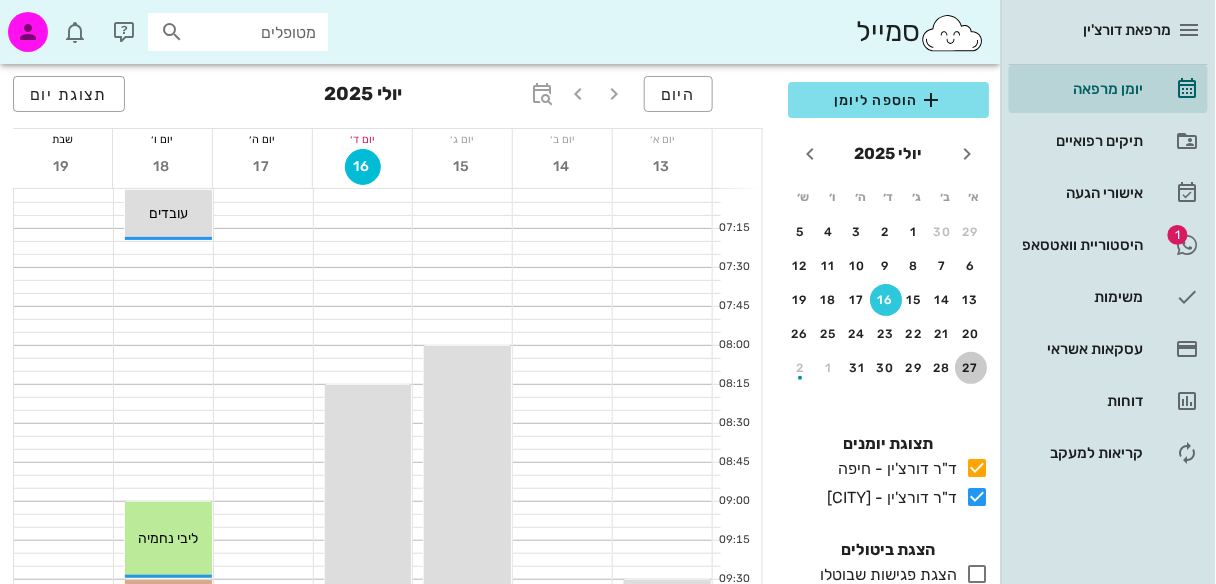 drag, startPoint x: 974, startPoint y: 364, endPoint x: 805, endPoint y: 341, distance: 170.5579 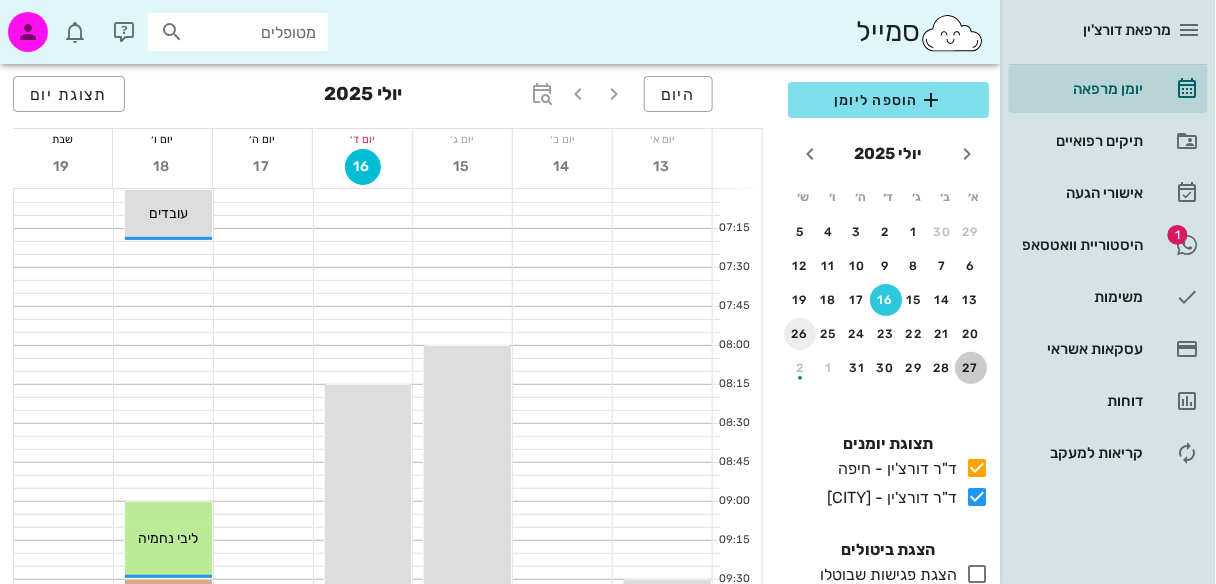 click on "27" at bounding box center (971, 368) 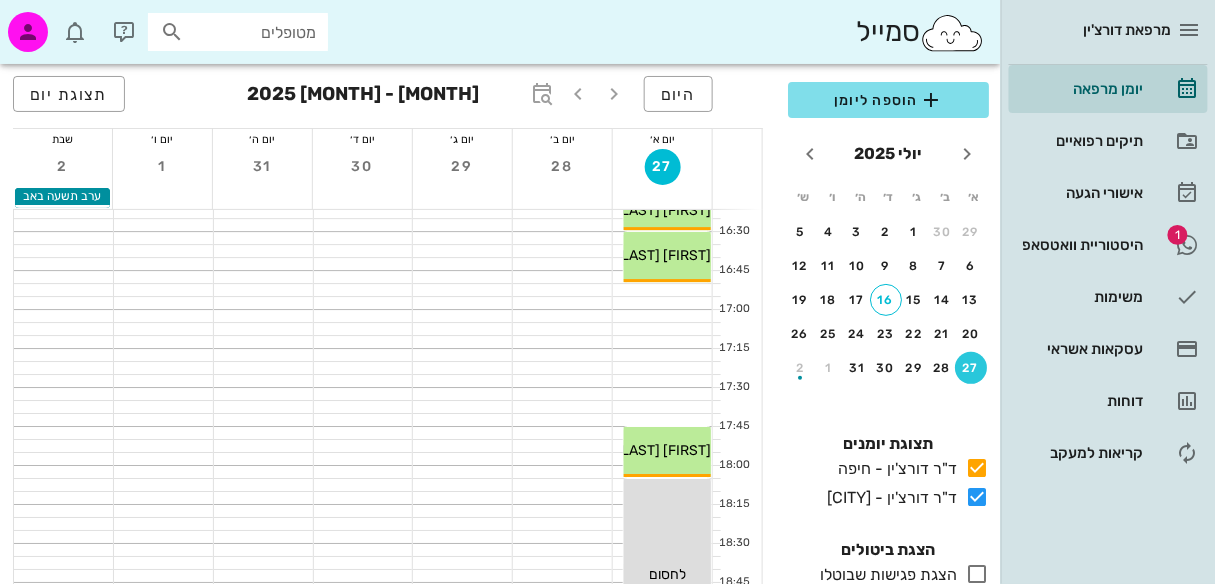 scroll, scrollTop: 1492, scrollLeft: 0, axis: vertical 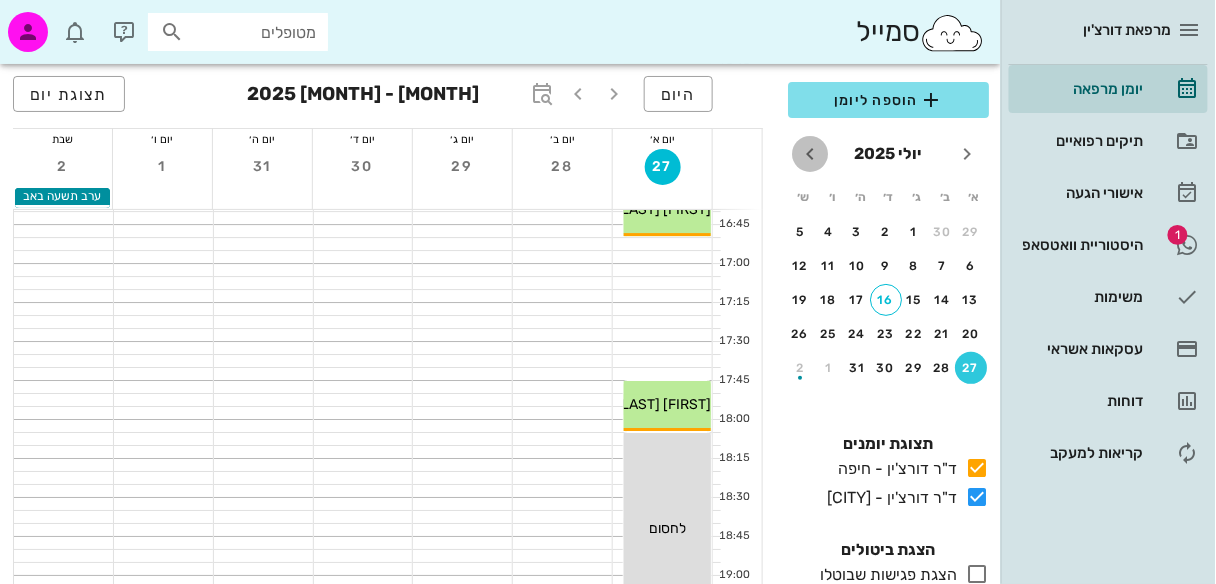 click at bounding box center (810, 154) 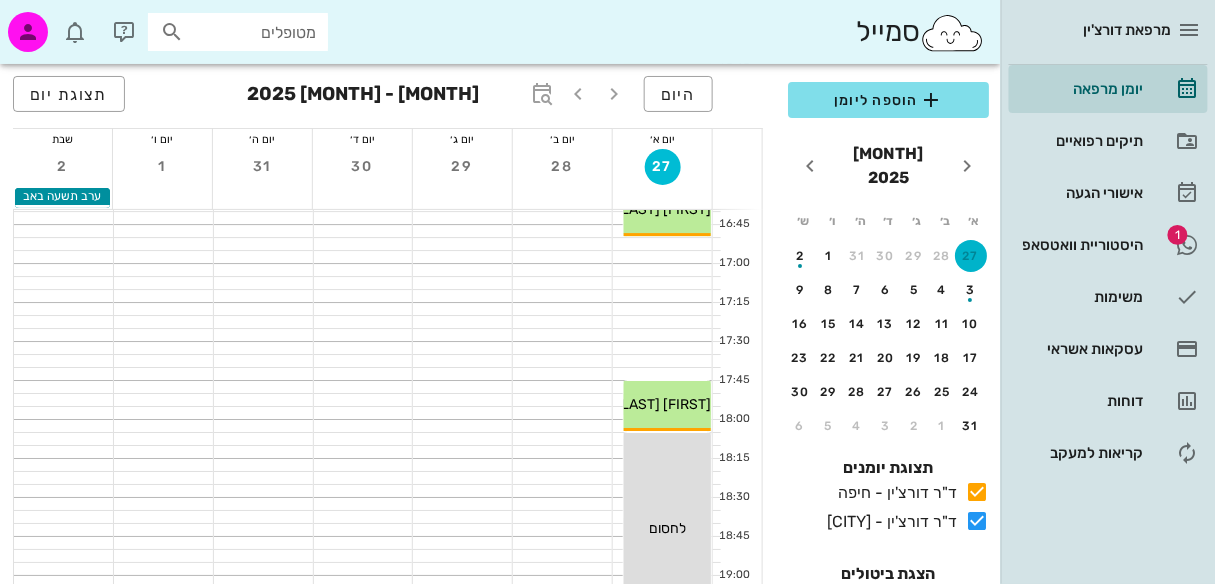 scroll, scrollTop: 12, scrollLeft: 0, axis: vertical 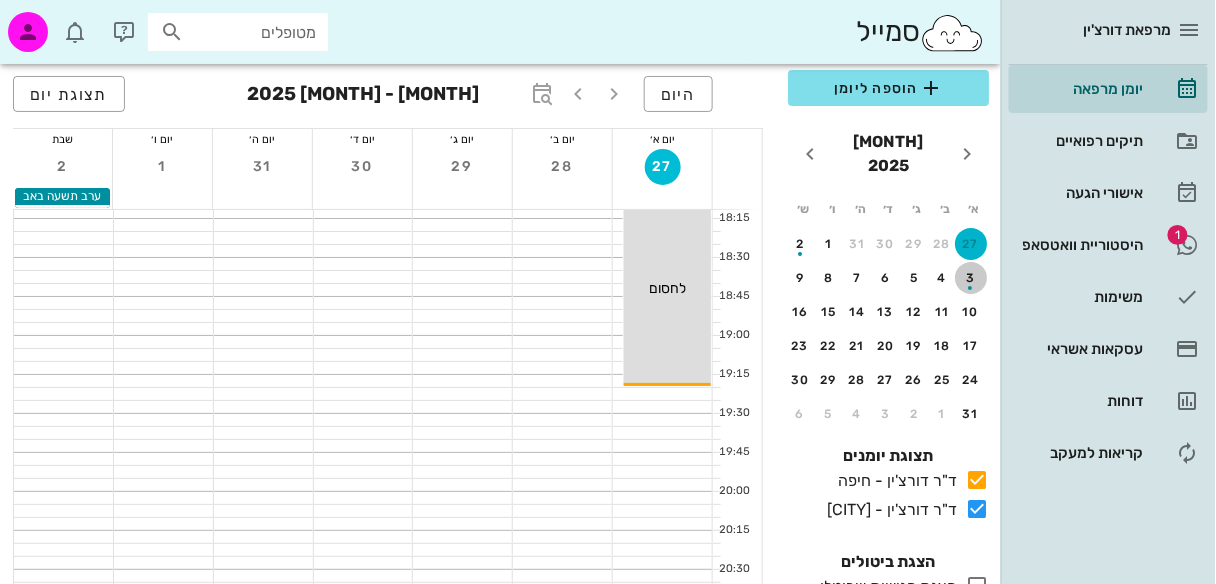 drag, startPoint x: 968, startPoint y: 256, endPoint x: 931, endPoint y: 288, distance: 48.9183 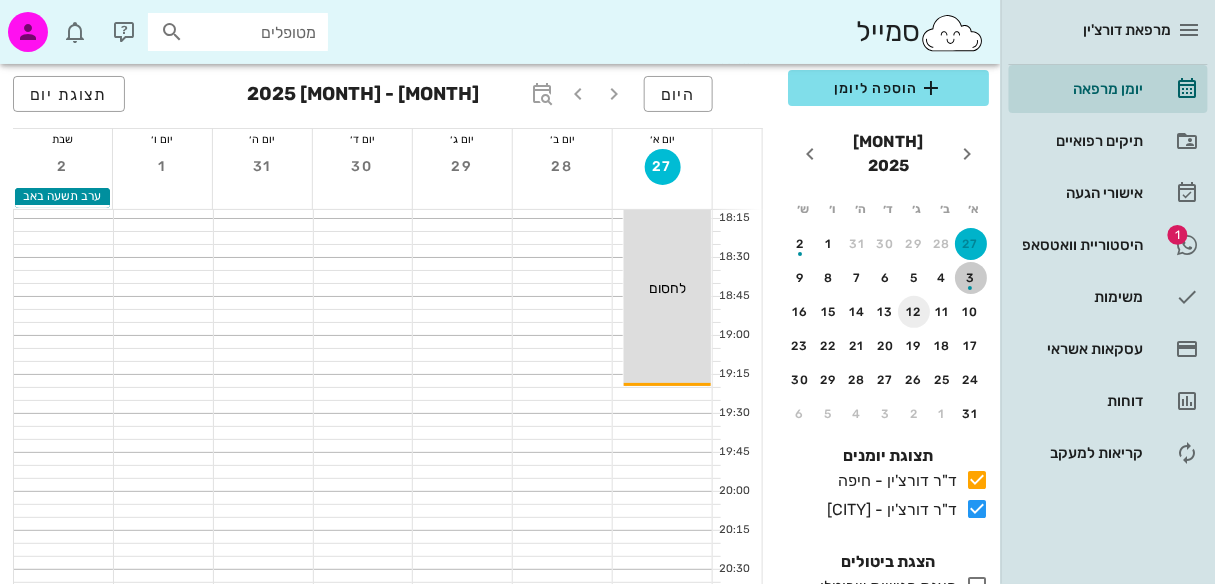 click at bounding box center [971, 282] 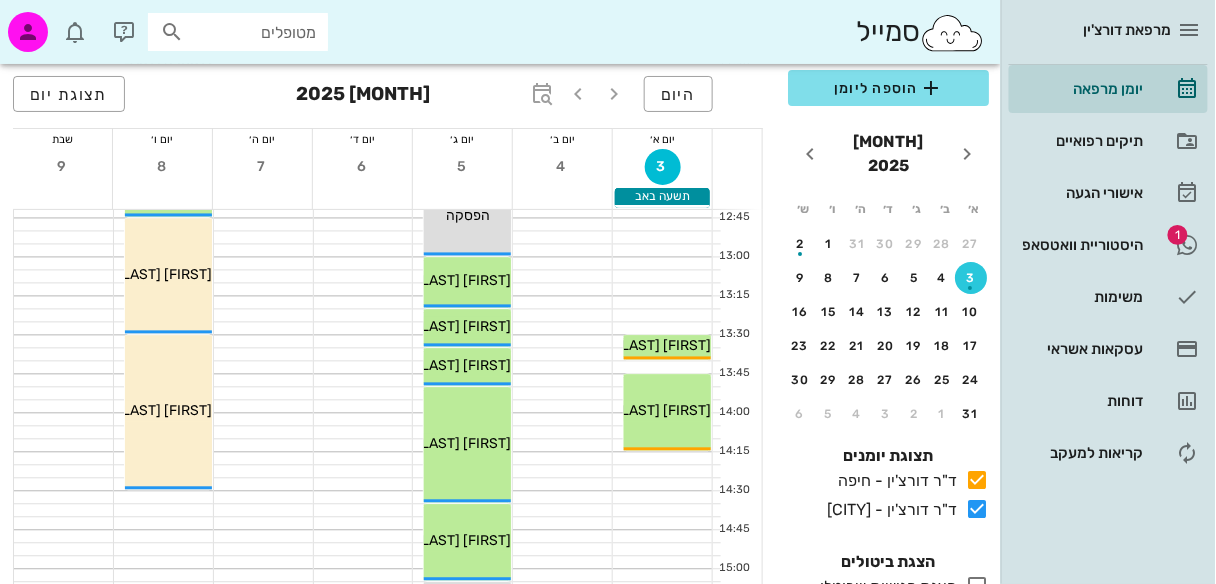scroll, scrollTop: 915, scrollLeft: 0, axis: vertical 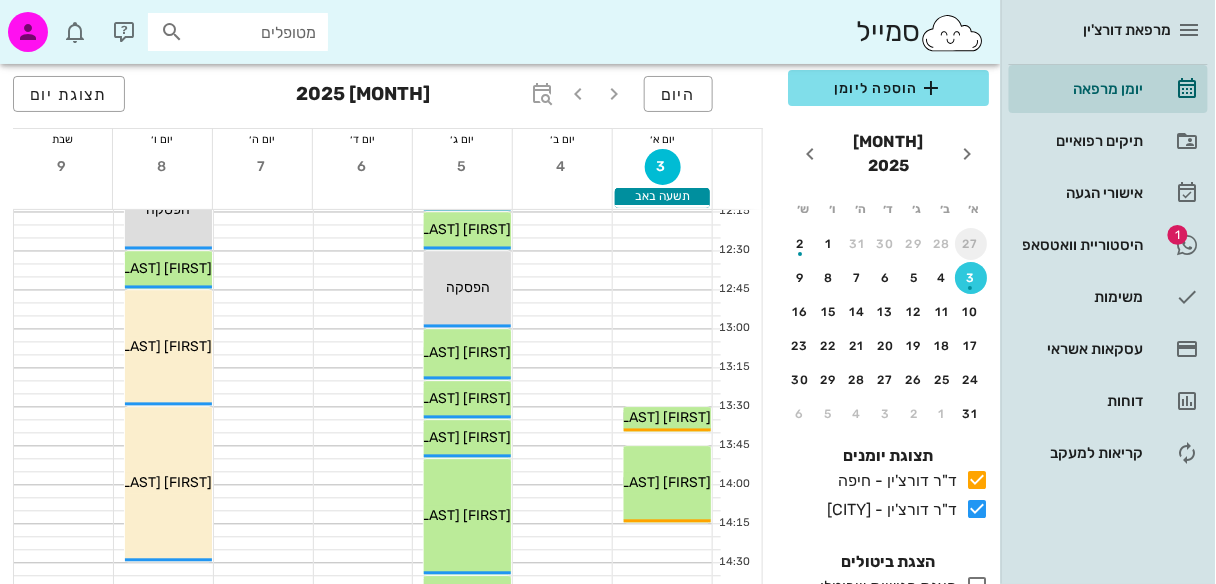 click on "27" at bounding box center [971, 244] 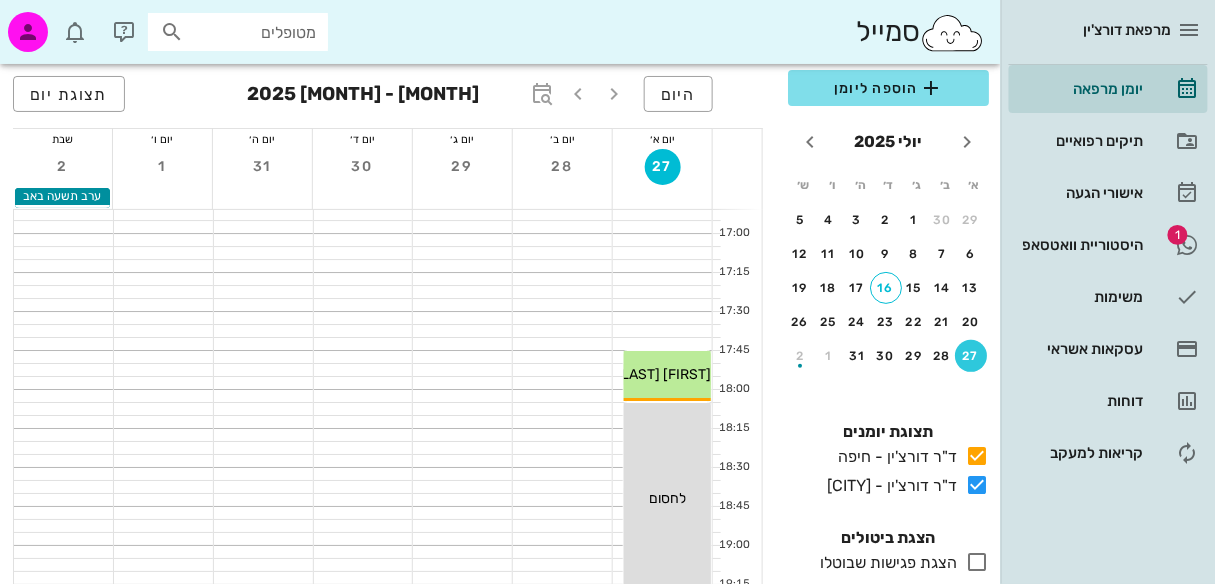 scroll, scrollTop: 1436, scrollLeft: 0, axis: vertical 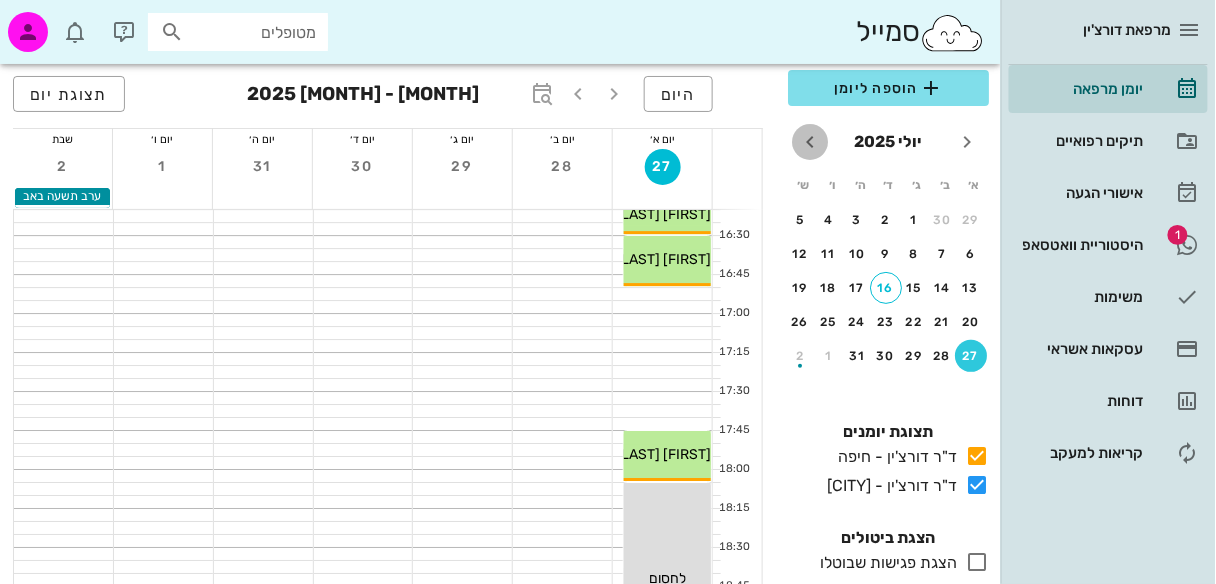 click at bounding box center (810, 142) 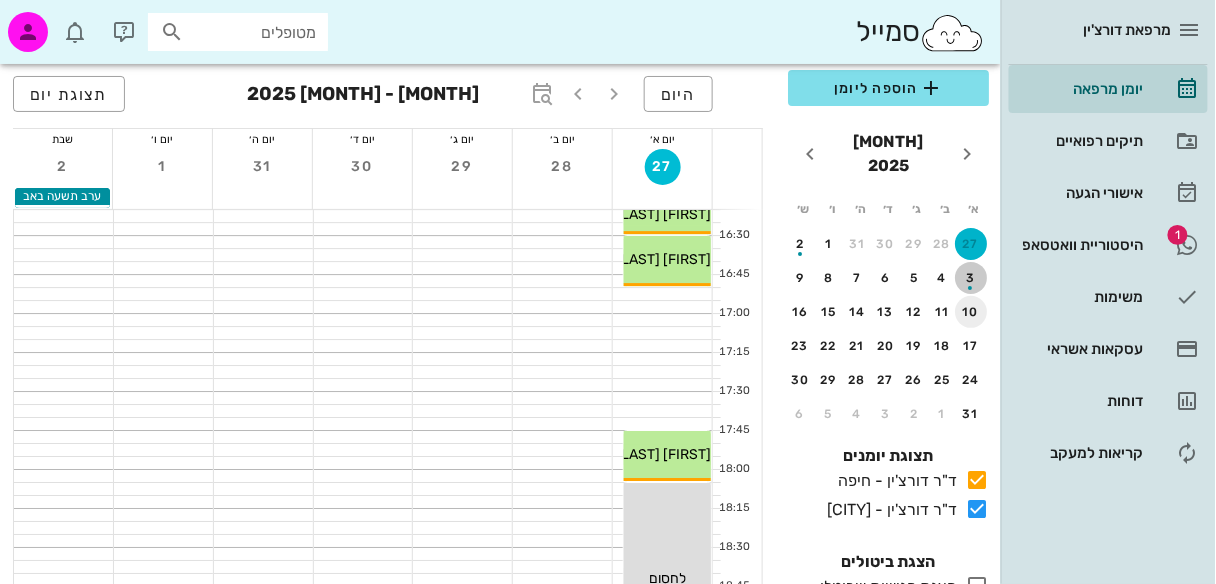 drag, startPoint x: 963, startPoint y: 251, endPoint x: 971, endPoint y: 286, distance: 35.902645 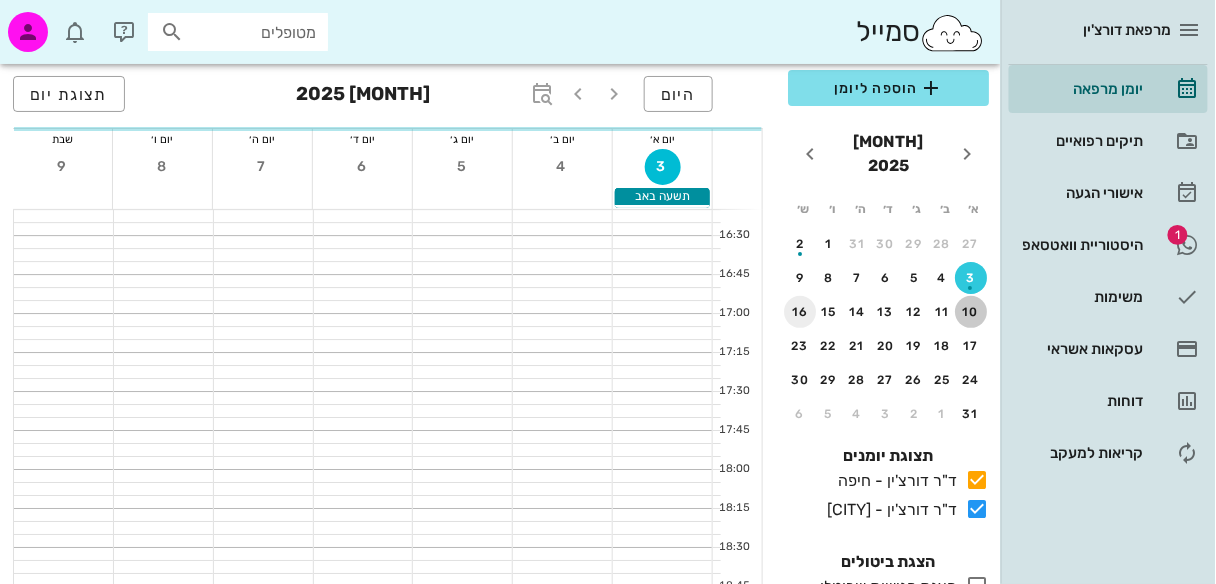 click on "10" at bounding box center (971, 312) 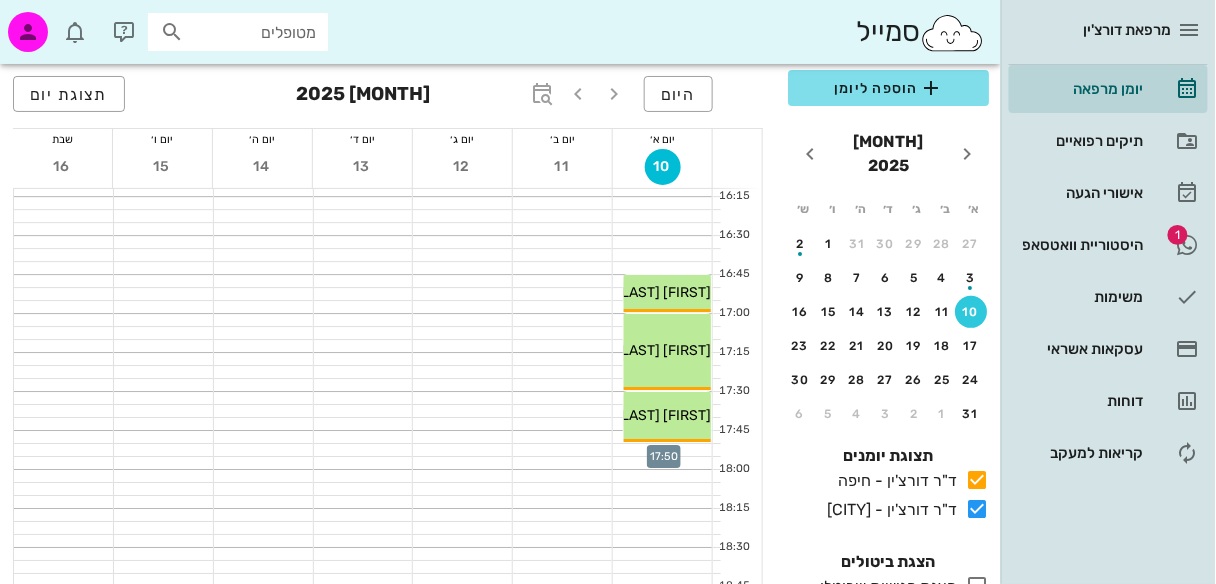 click at bounding box center (662, 450) 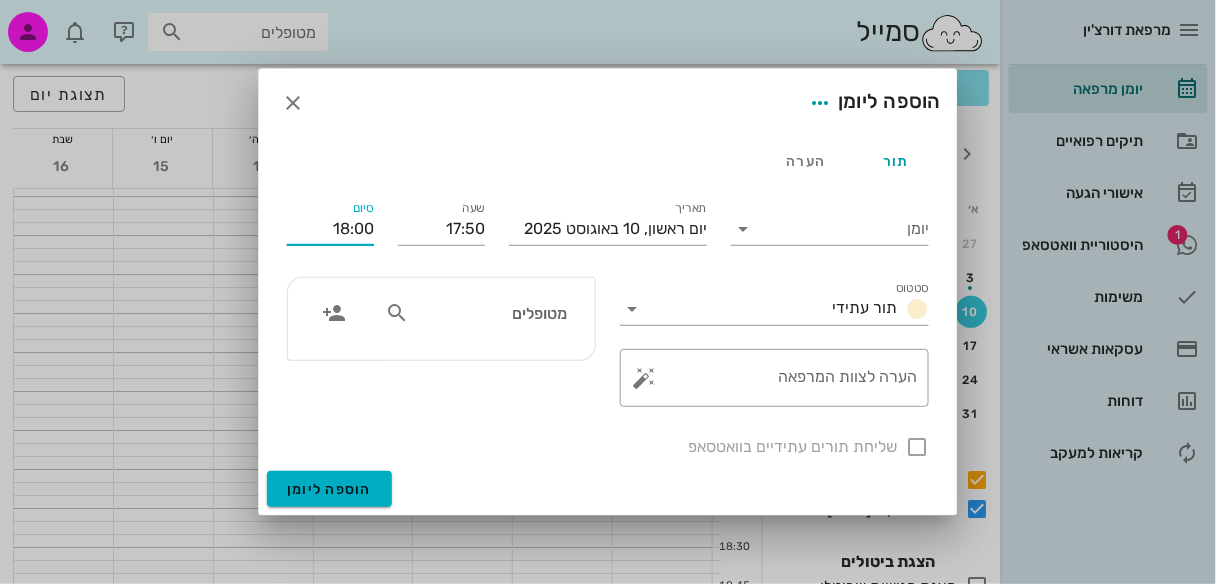 drag, startPoint x: 360, startPoint y: 231, endPoint x: 365, endPoint y: 245, distance: 14.866069 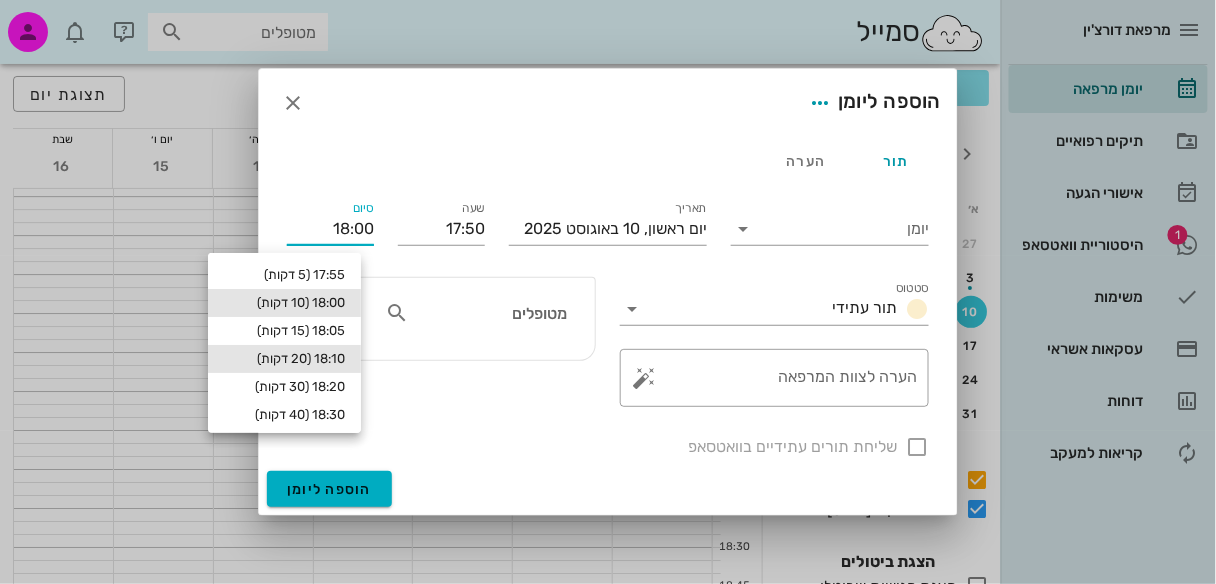 drag, startPoint x: 307, startPoint y: 359, endPoint x: 322, endPoint y: 354, distance: 15.811388 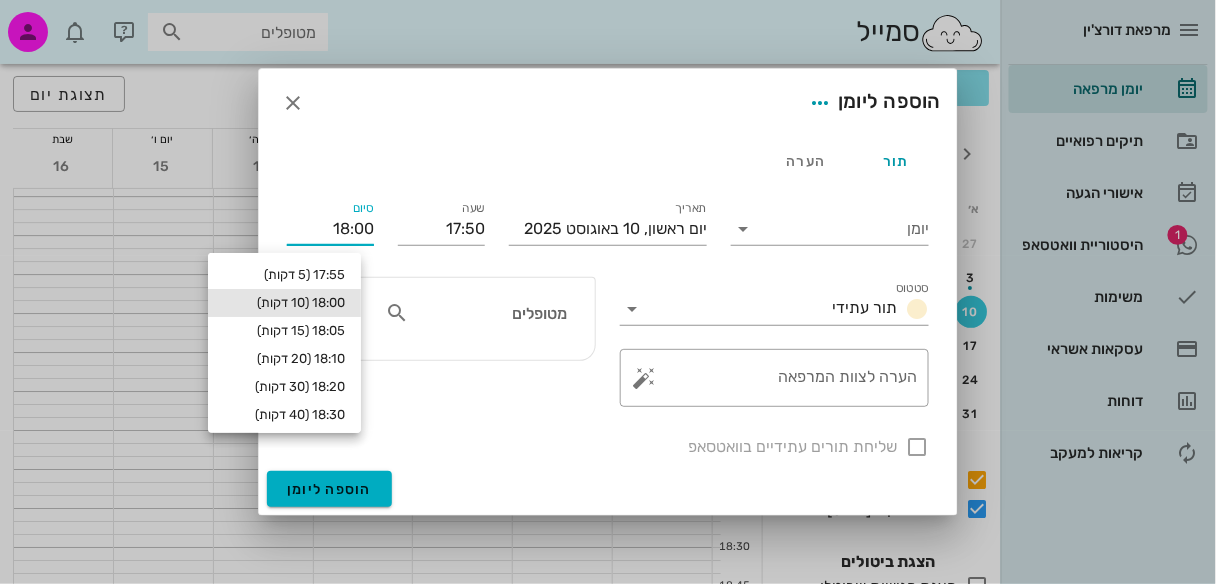 type on "18:10" 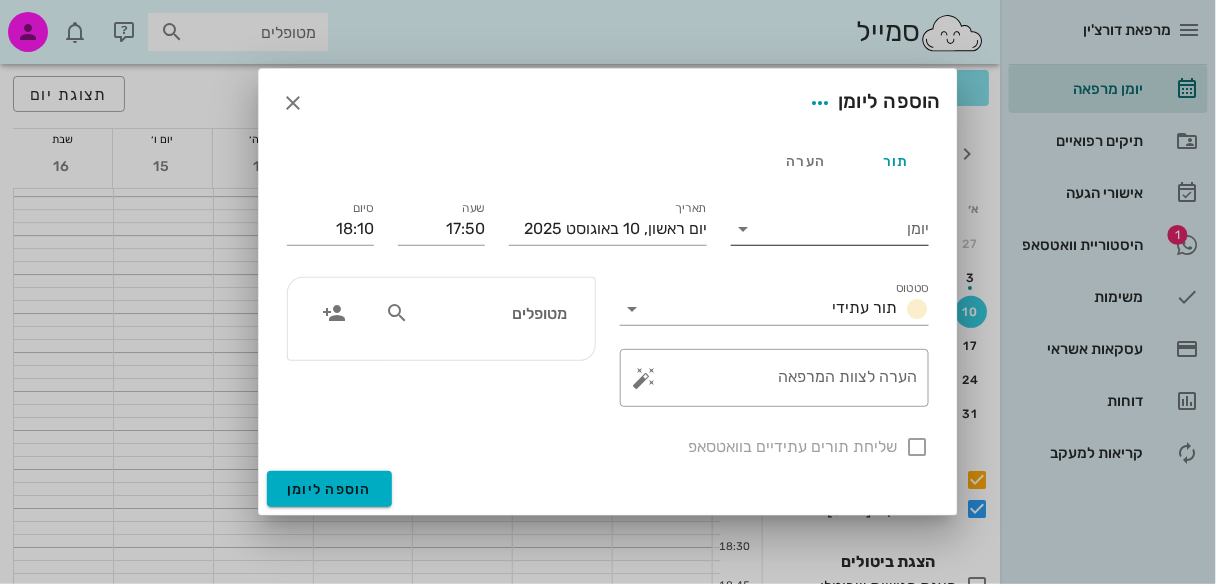 click at bounding box center (743, 229) 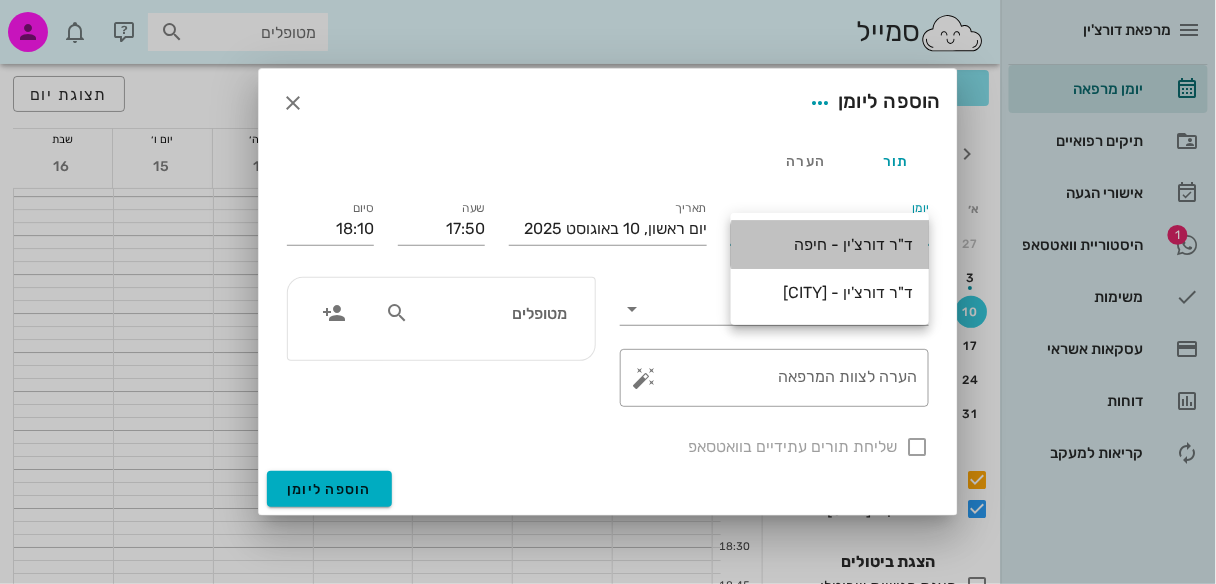 click on "ד"ר דורצ'ין - חיפה" at bounding box center [830, 244] 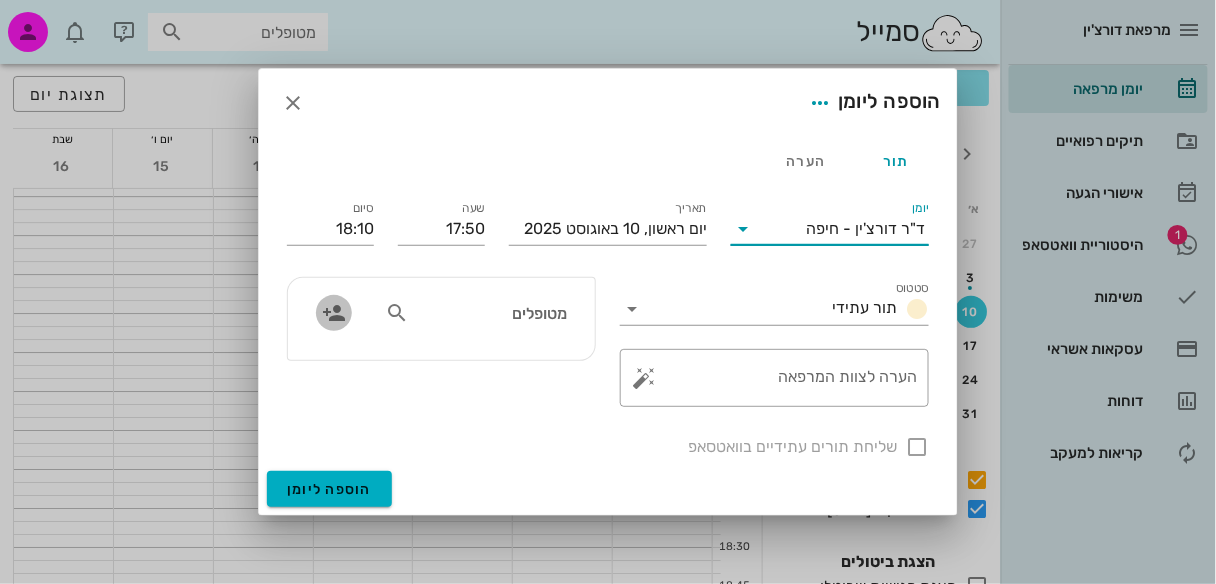click at bounding box center (334, 313) 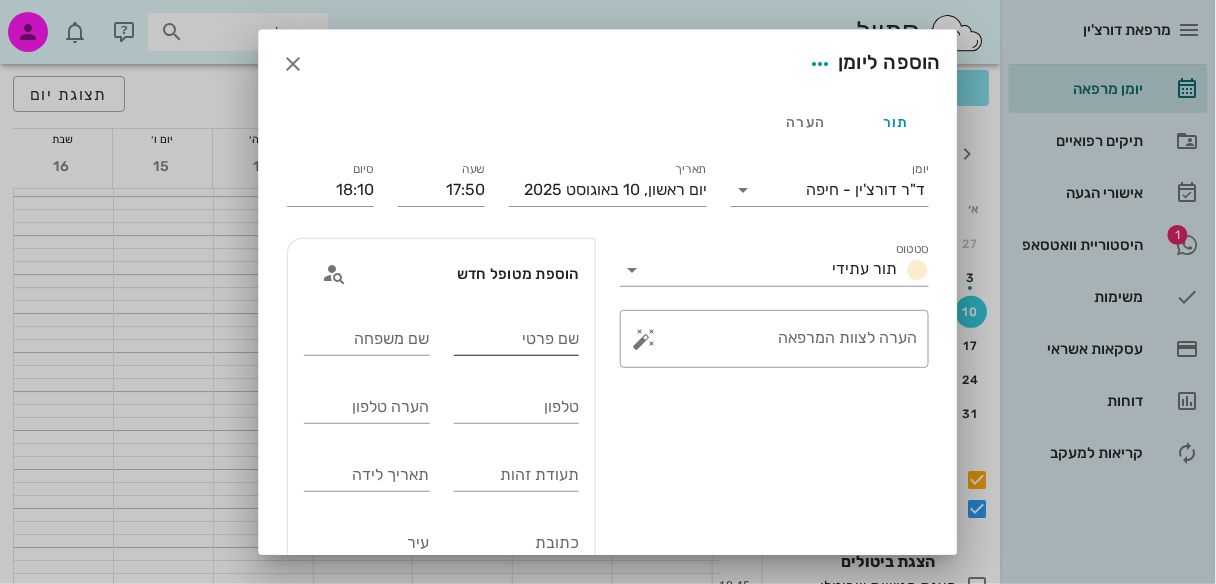 click on "שם פרטי" at bounding box center [517, 339] 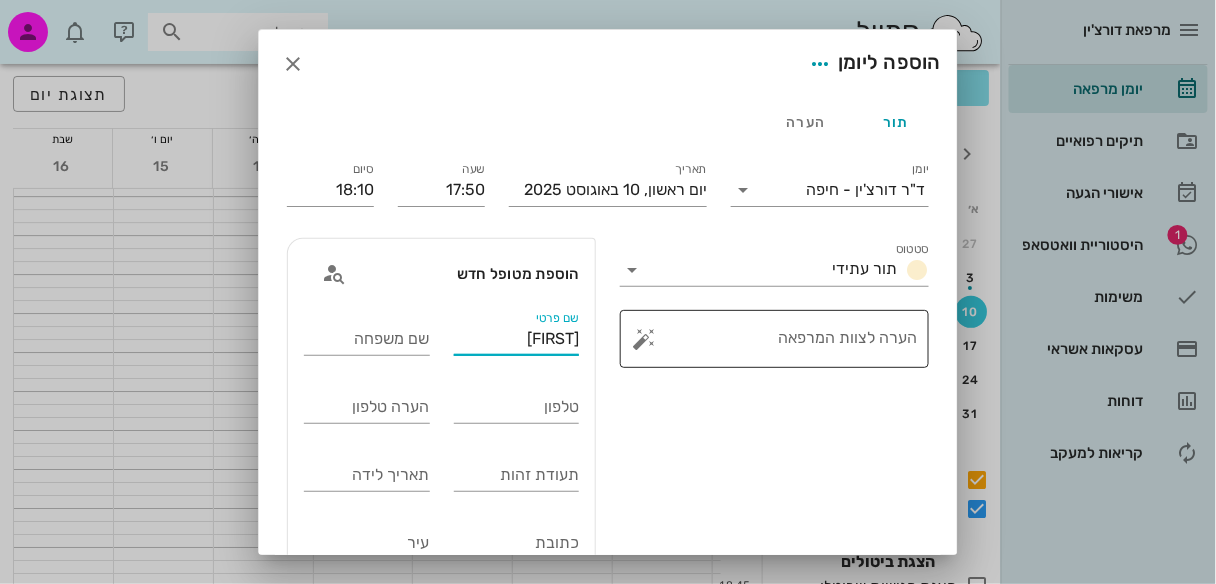 type on "כרמל" 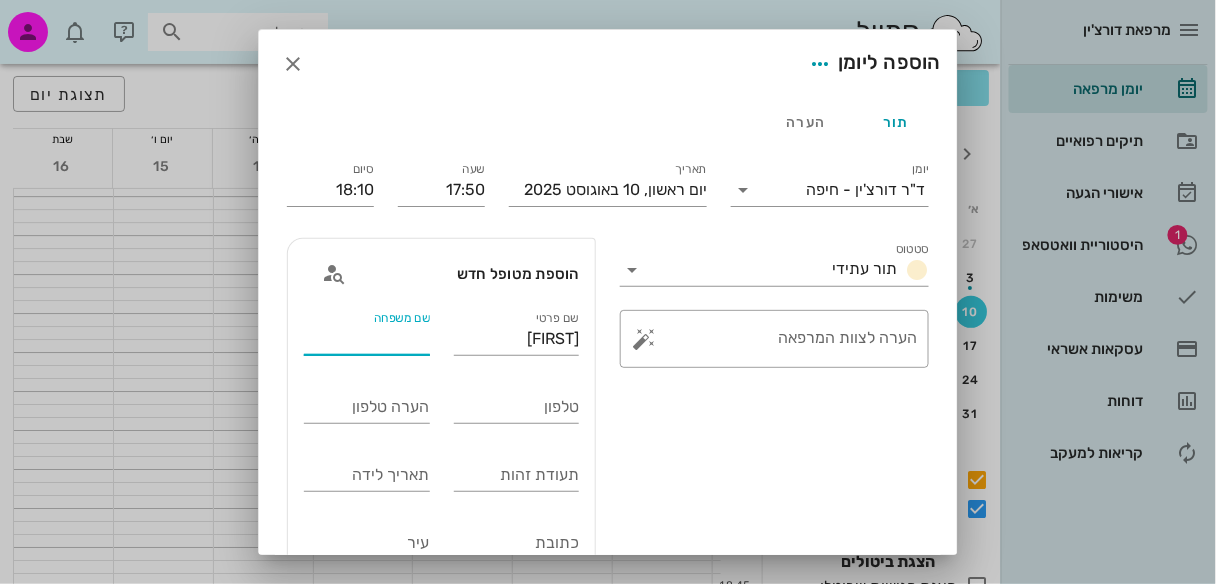 drag, startPoint x: 737, startPoint y: 341, endPoint x: 433, endPoint y: 341, distance: 304 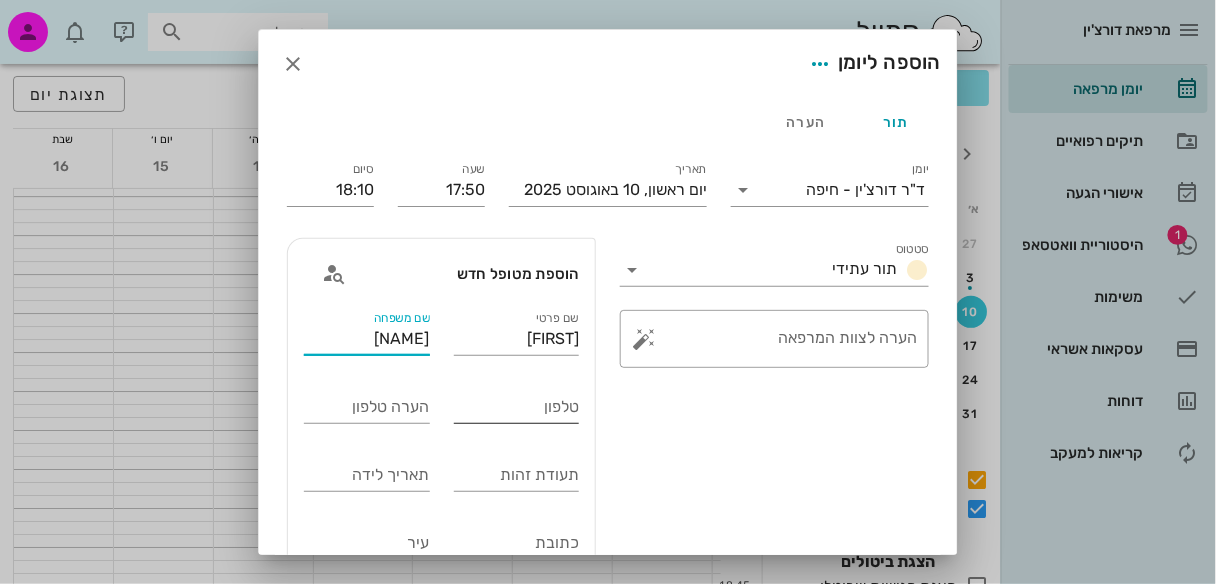 type on "ציצלסקי" 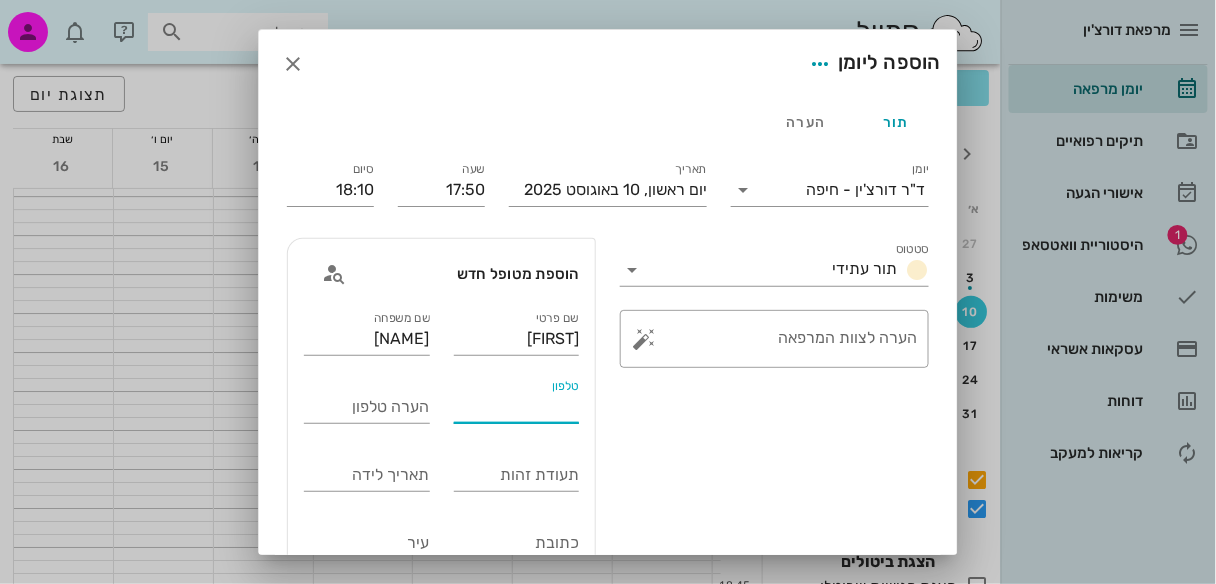 drag, startPoint x: 464, startPoint y: 412, endPoint x: 528, endPoint y: 395, distance: 66.21933 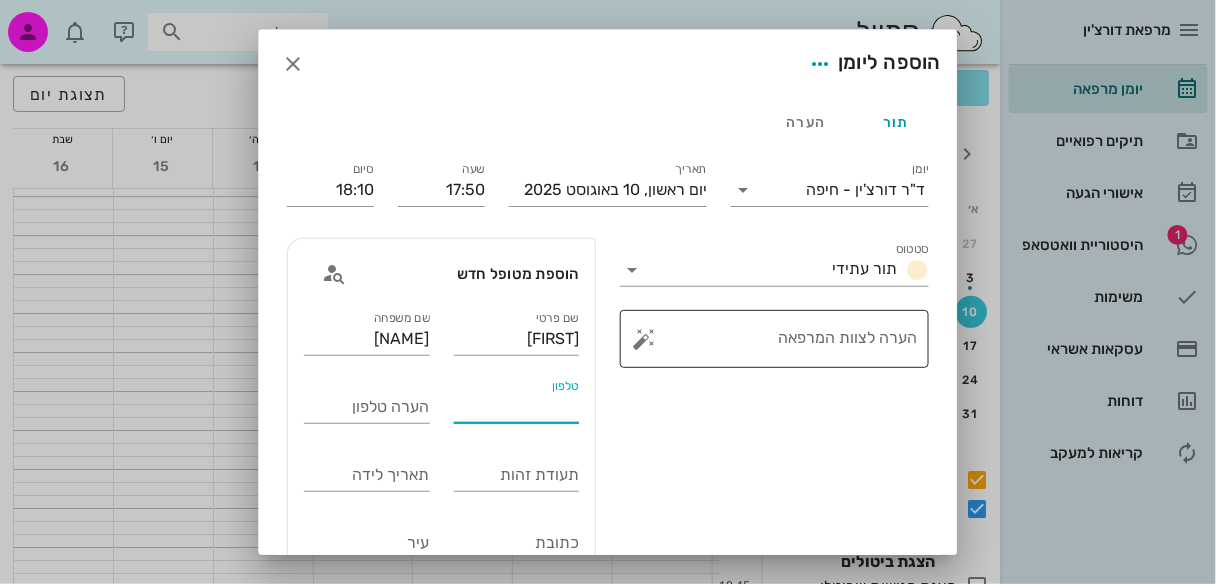 click on "הערה לצוות המרפאה" at bounding box center [782, 344] 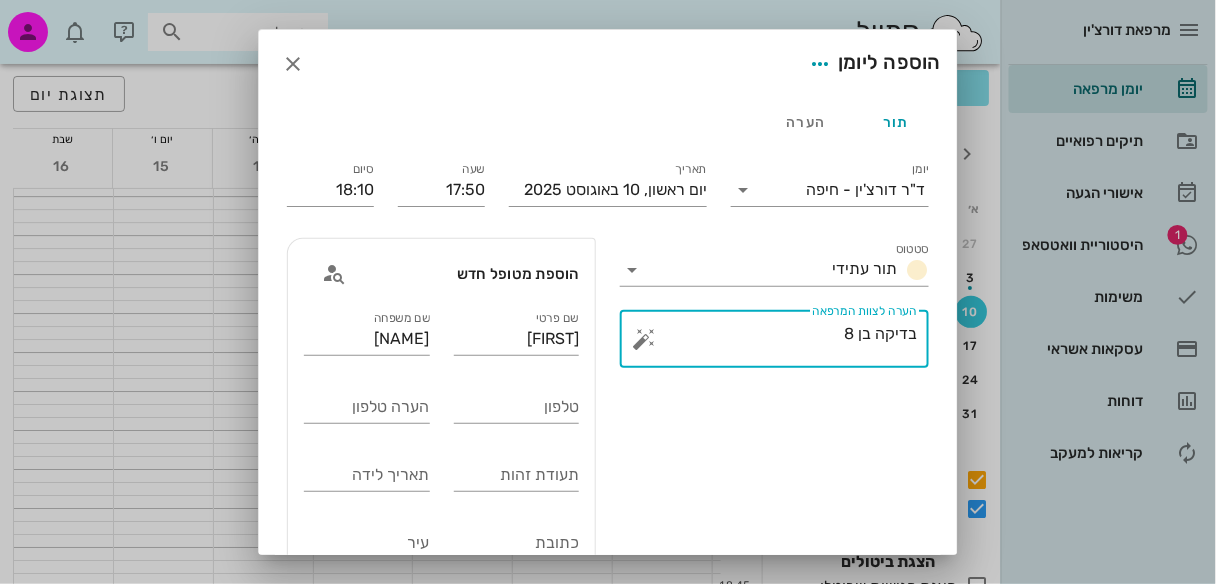 type on "בדיקה בן 8" 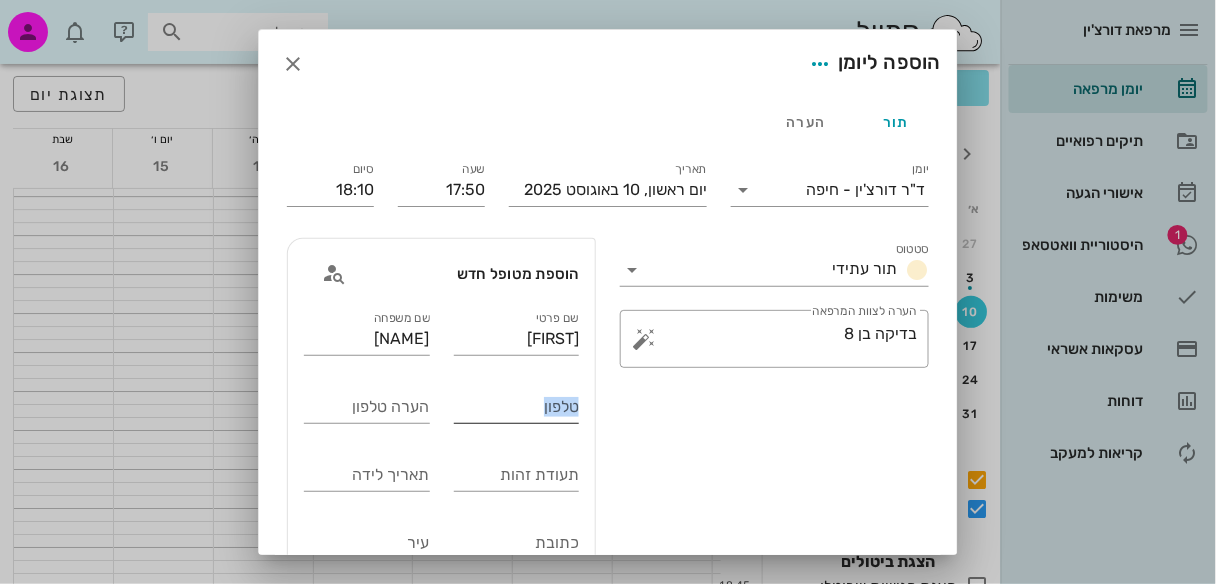 click on "טלפון" at bounding box center (517, 409) 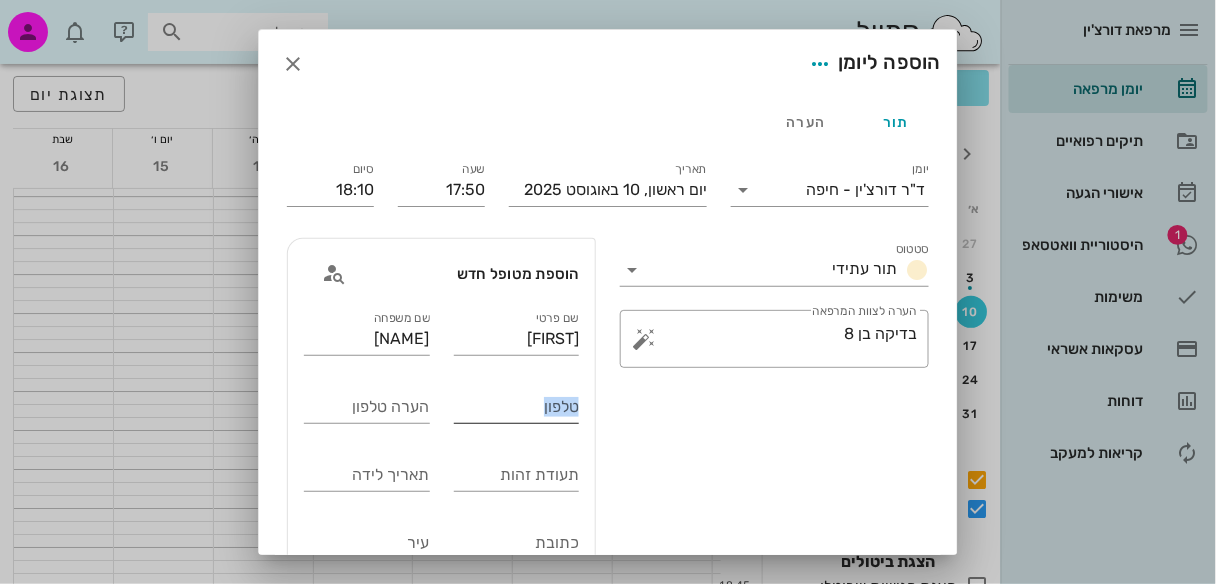 click on "טלפון" at bounding box center [517, 407] 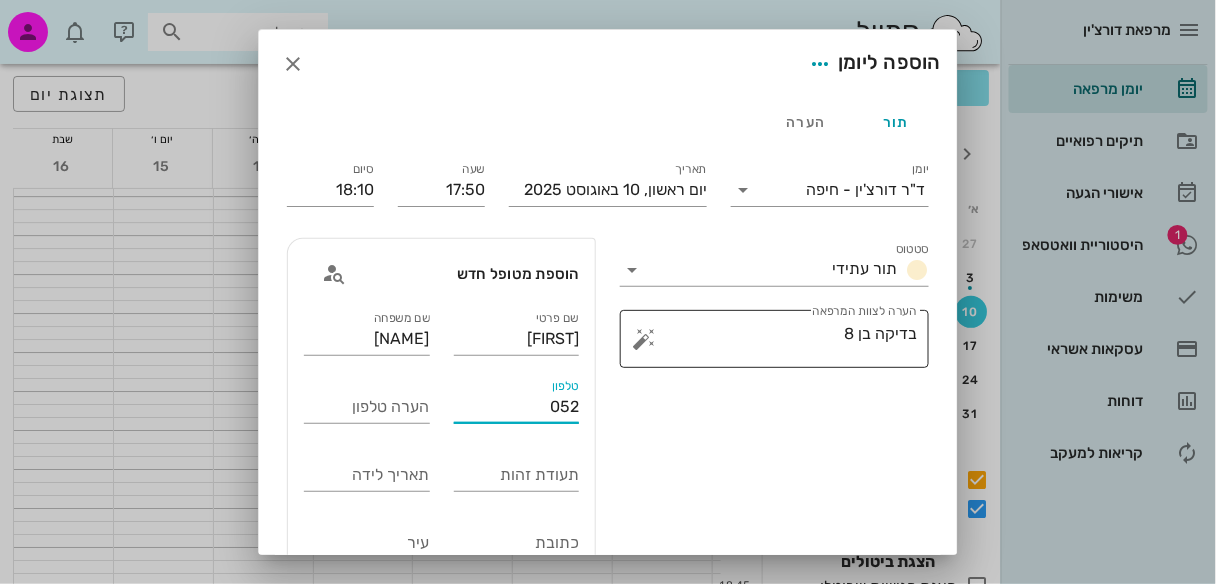 type on "052" 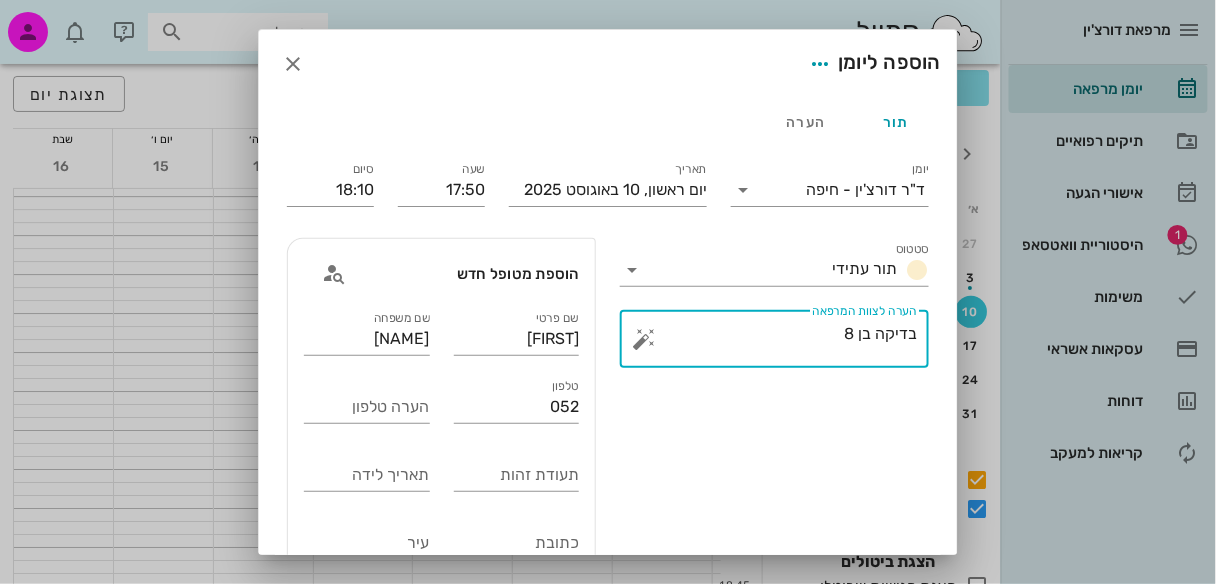 click on "בדיקה בן 8" at bounding box center [782, 344] 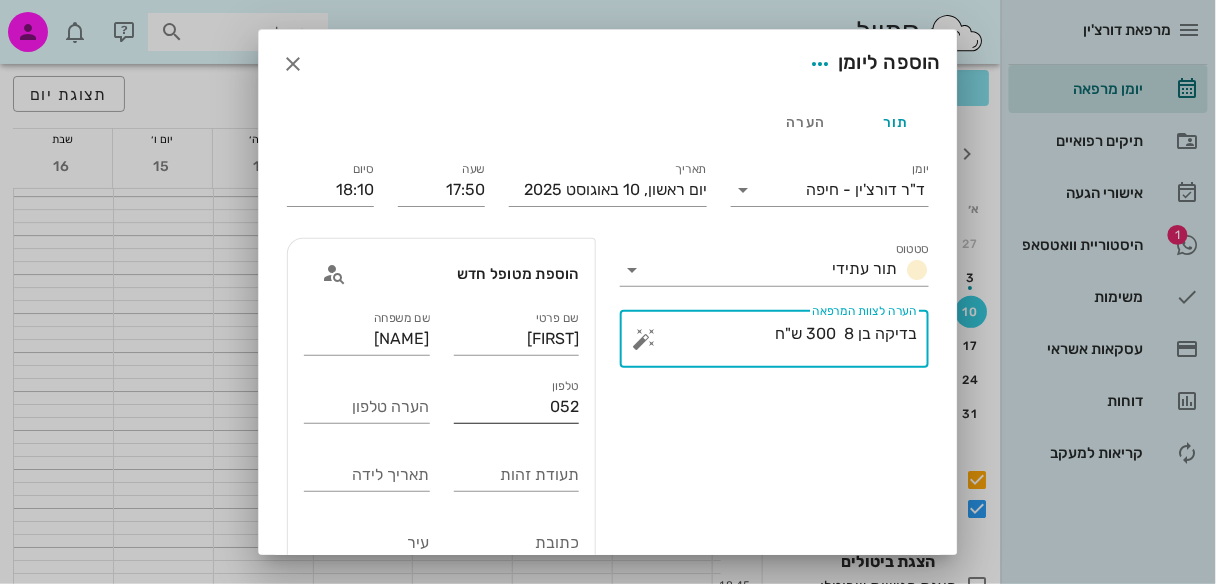 type on "בדיקה בן 8  300 ש"ח" 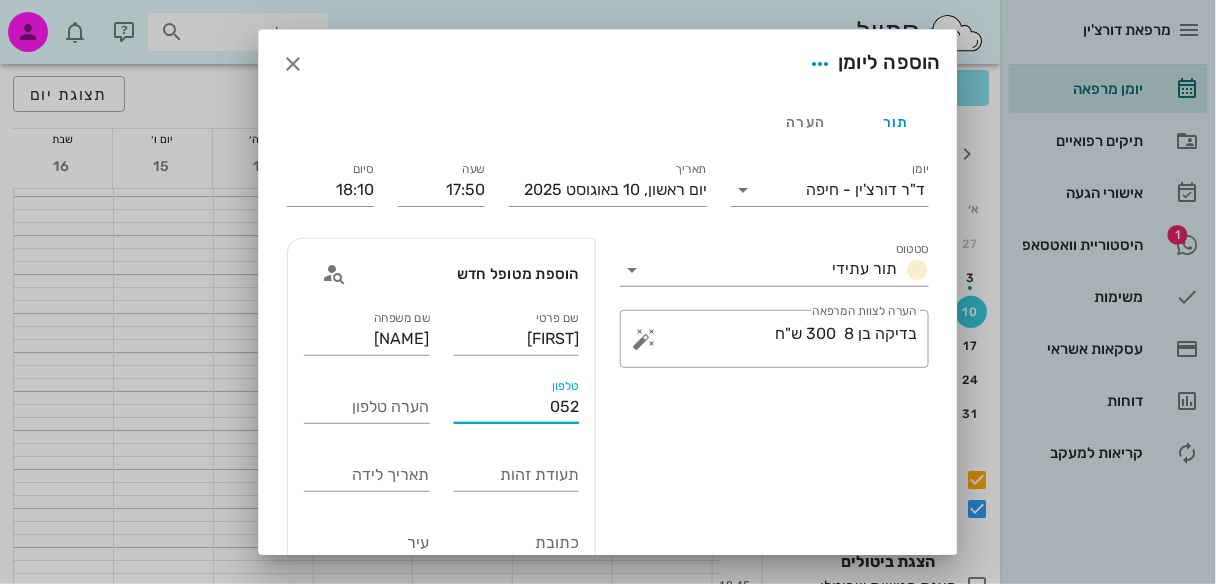 click on "052" at bounding box center [517, 407] 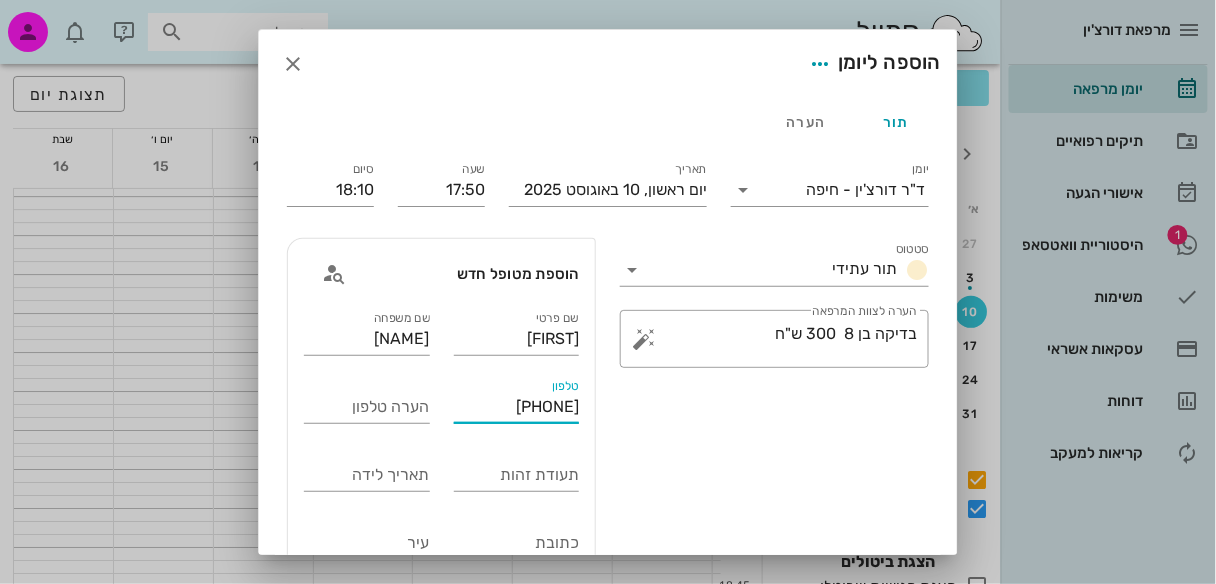 drag, startPoint x: 481, startPoint y: 405, endPoint x: 734, endPoint y: 405, distance: 253 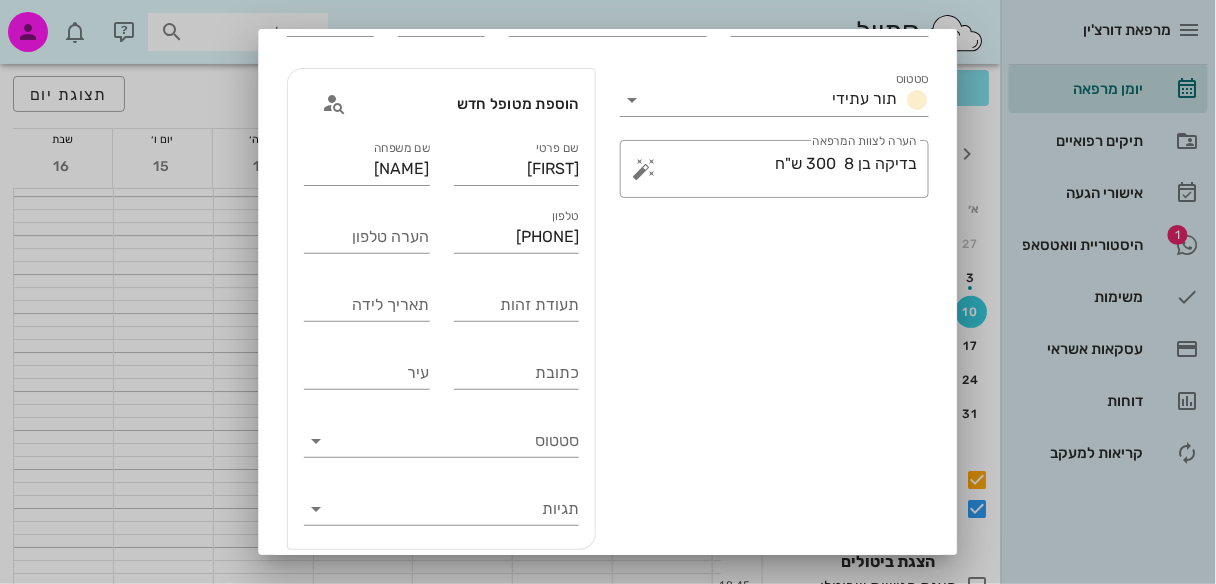 scroll, scrollTop: 234, scrollLeft: 0, axis: vertical 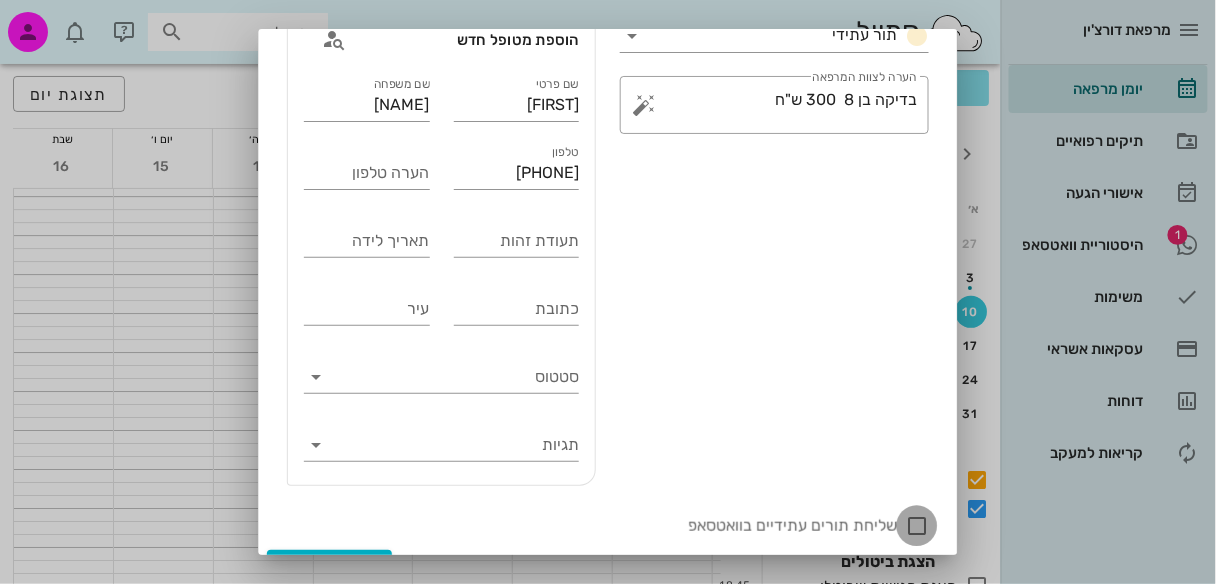 click at bounding box center [917, 526] 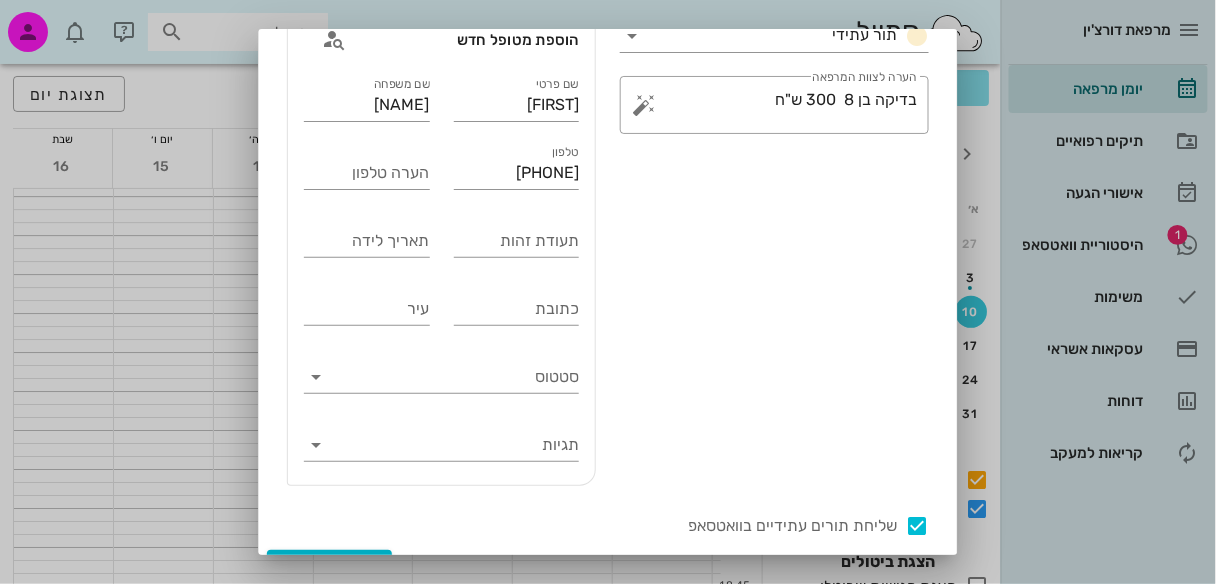 scroll, scrollTop: 273, scrollLeft: 0, axis: vertical 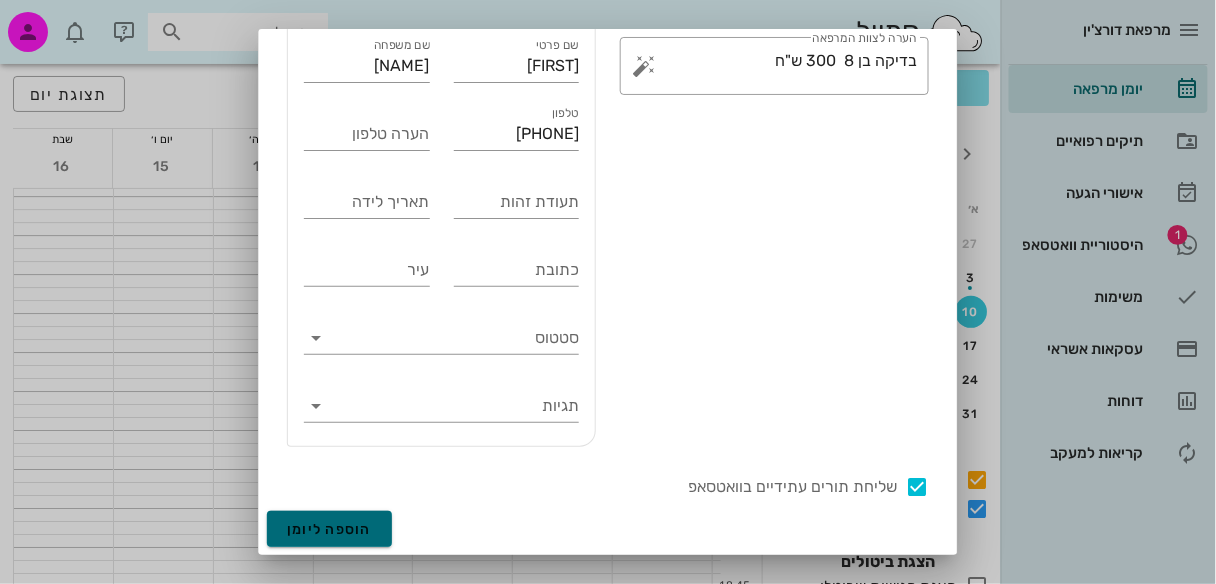 click on "הוספה ליומן" at bounding box center [329, 529] 